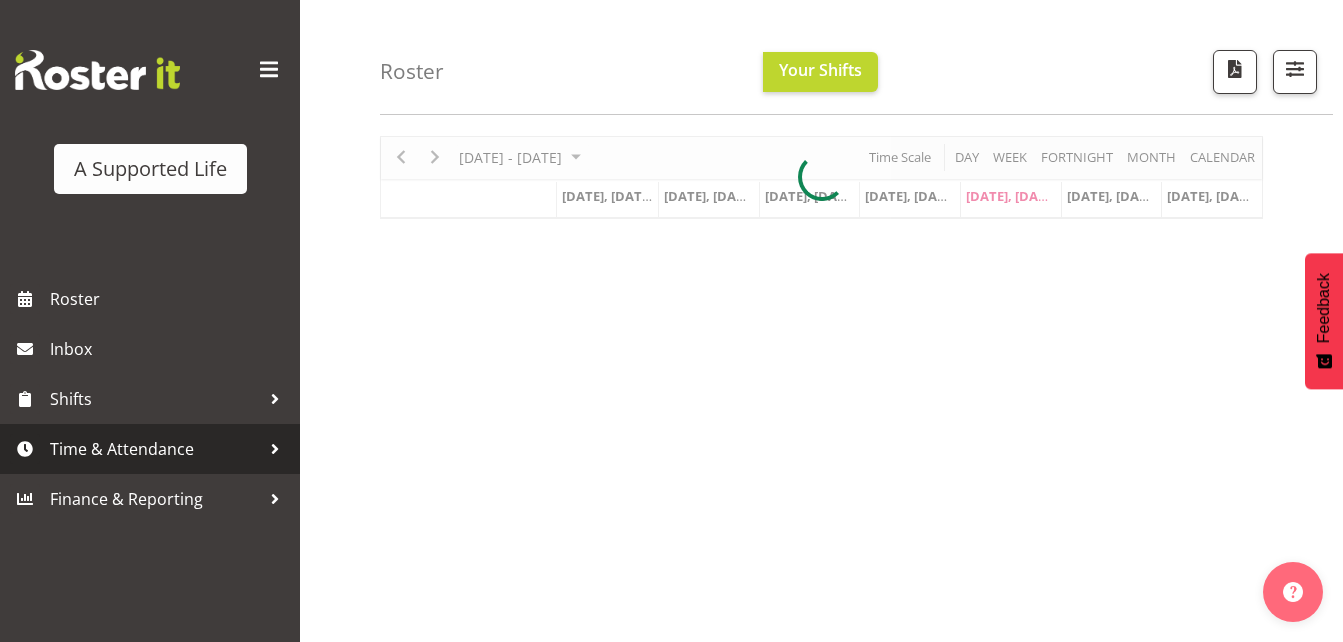 scroll, scrollTop: 62, scrollLeft: 0, axis: vertical 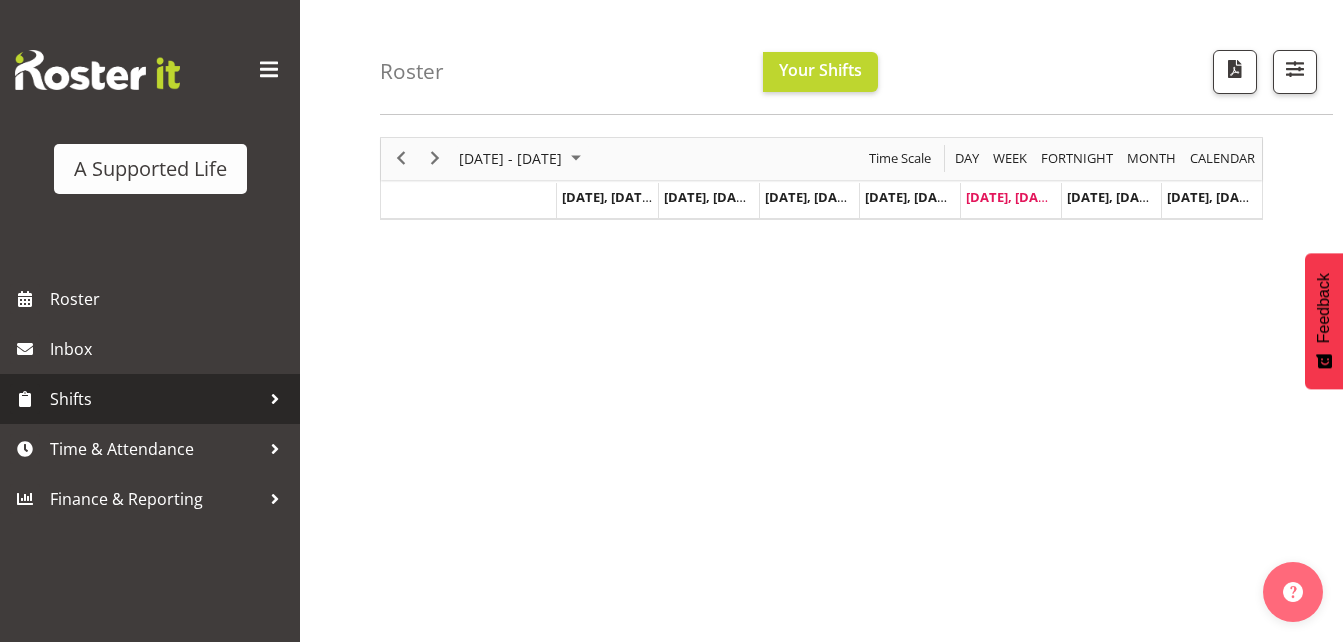 click on "Shifts" at bounding box center [155, 399] 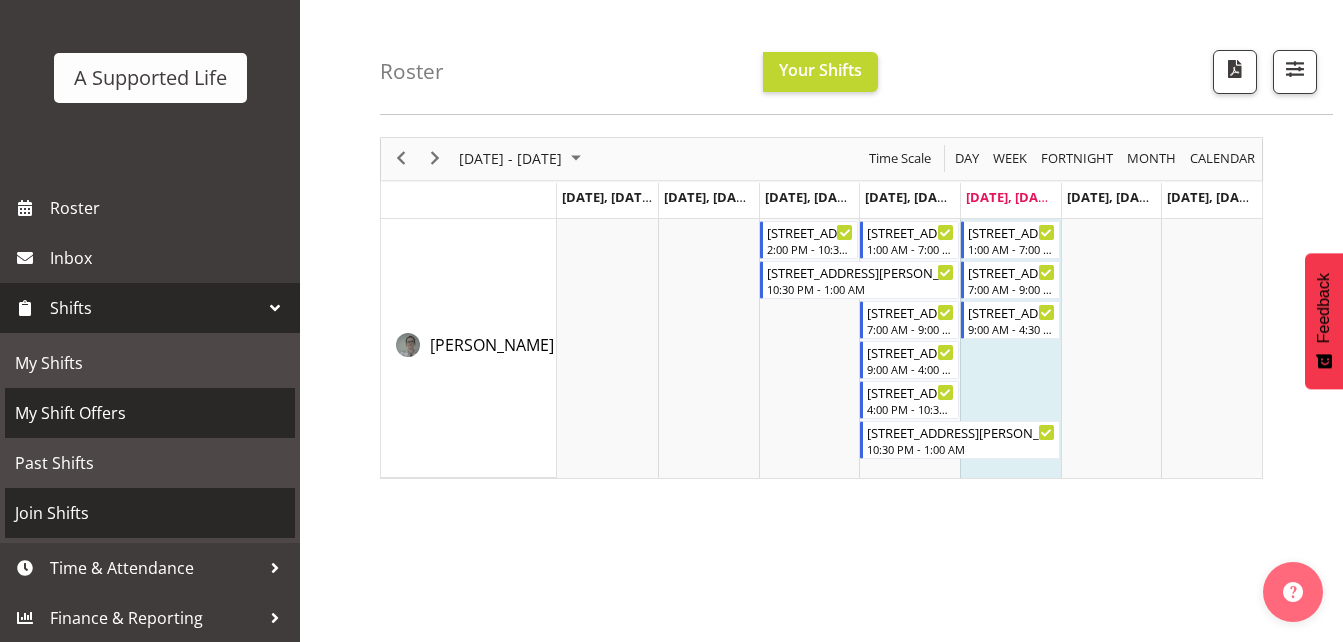 scroll, scrollTop: 92, scrollLeft: 0, axis: vertical 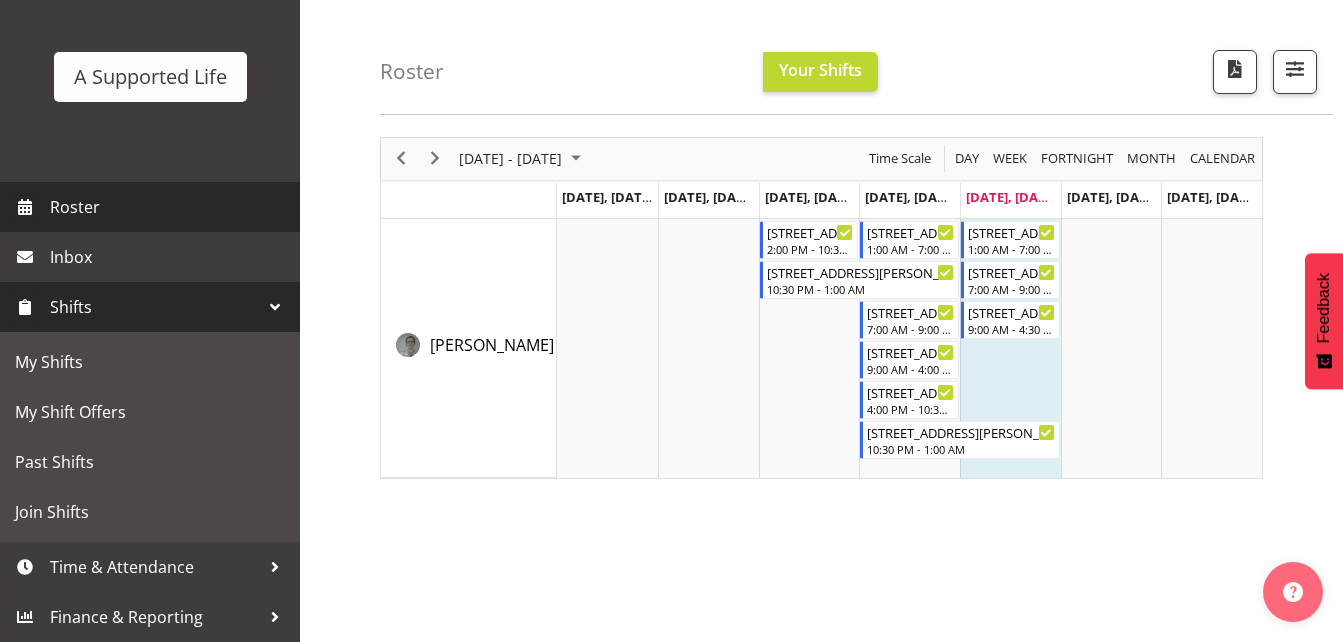 click on "Roster" at bounding box center (170, 207) 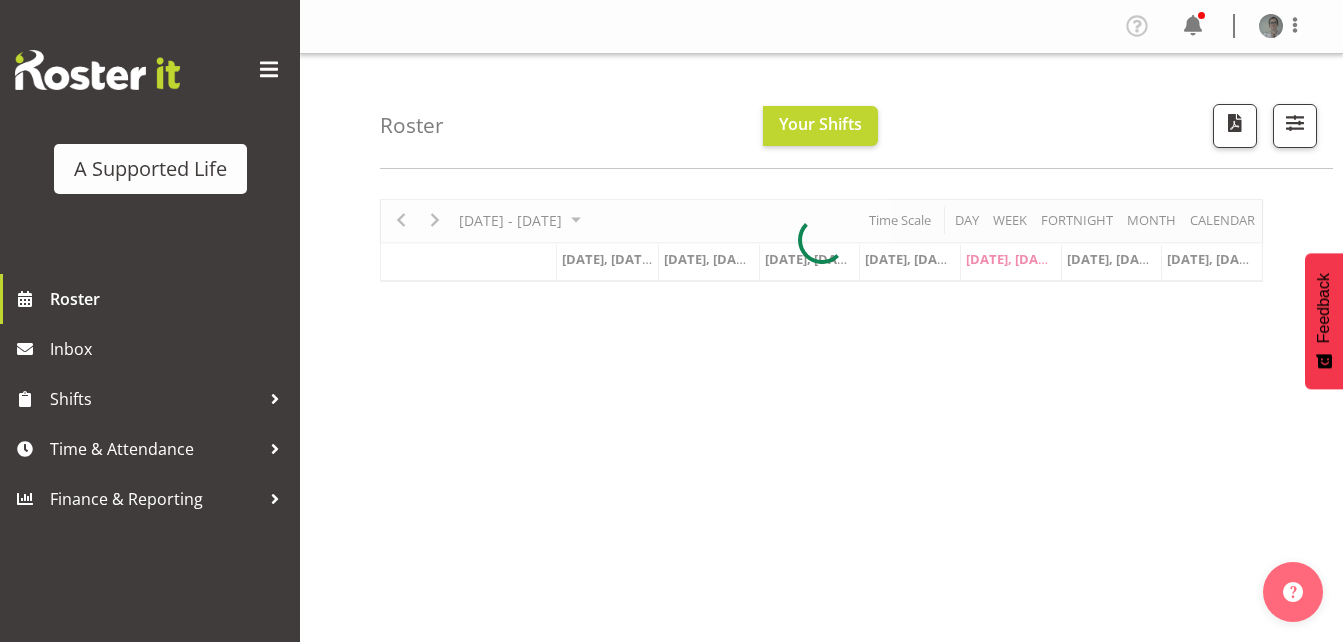 scroll, scrollTop: 0, scrollLeft: 0, axis: both 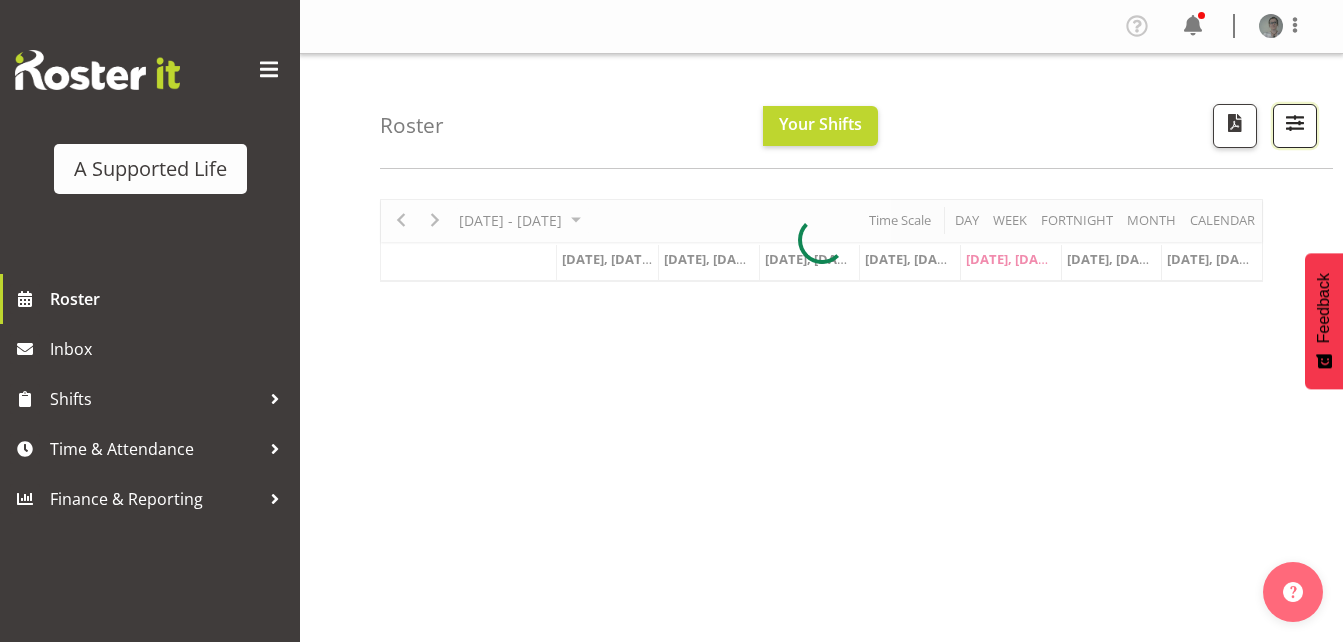 click at bounding box center (1295, 123) 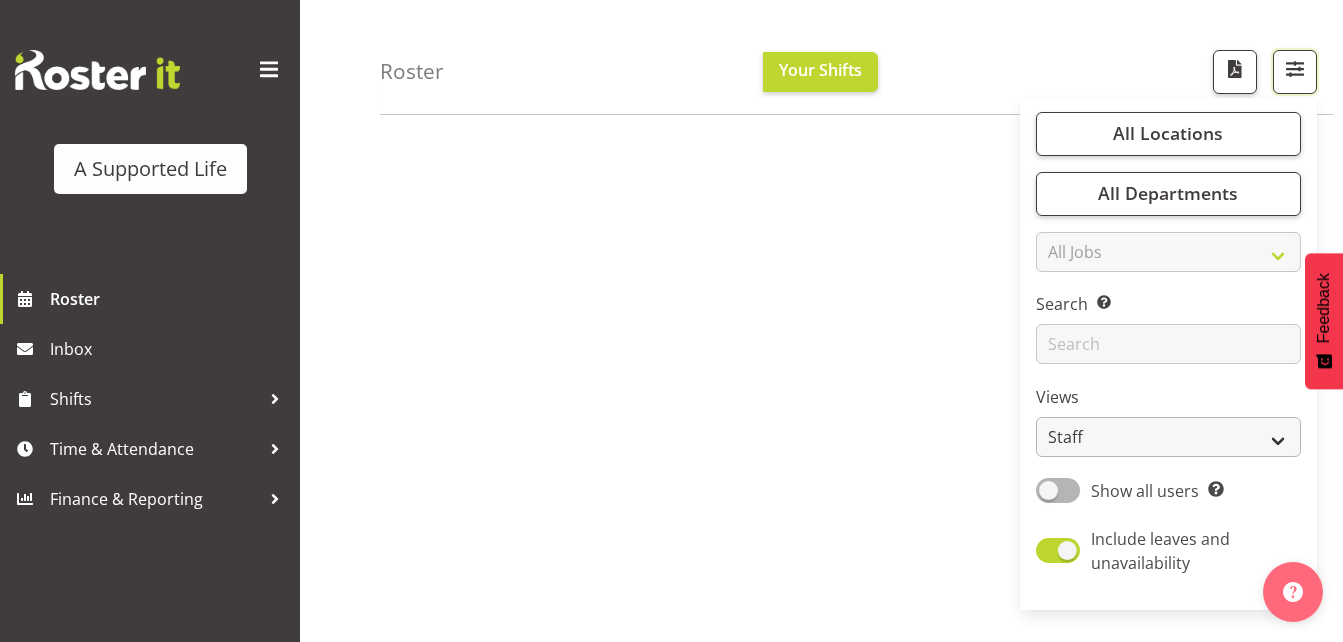 scroll, scrollTop: 172, scrollLeft: 0, axis: vertical 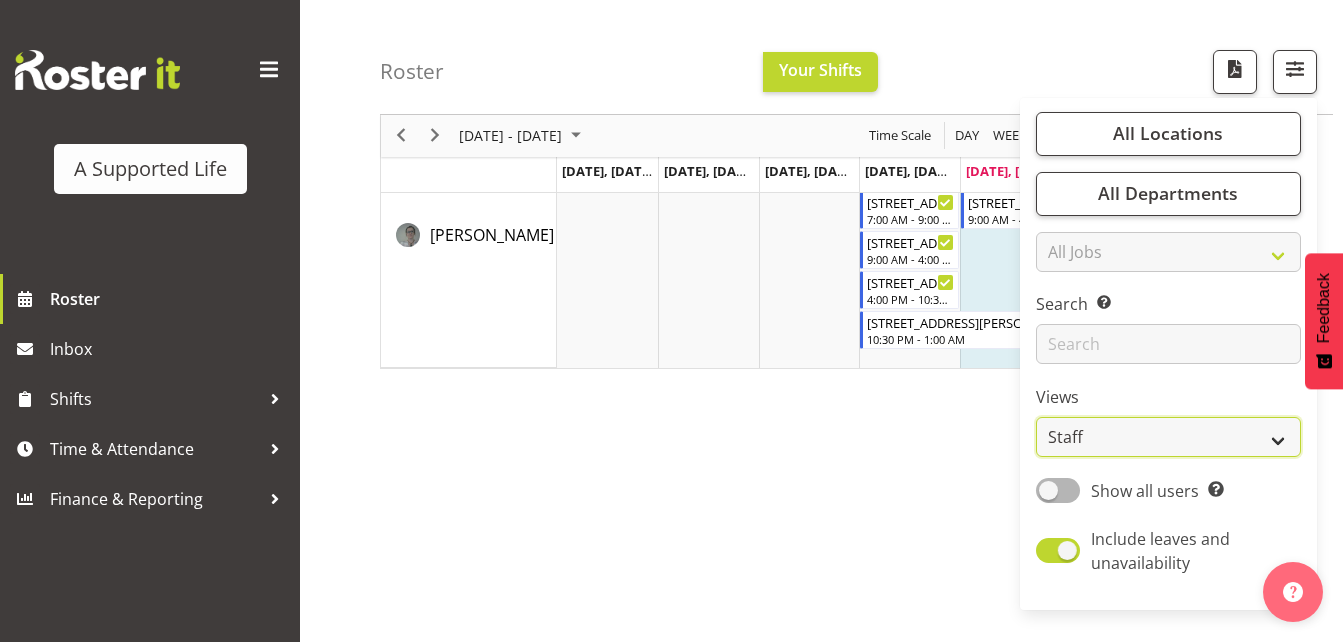 click on "Staff
Role
Shift - Horizontal
Shift - Vertical
Staff - Location" at bounding box center (1168, 438) 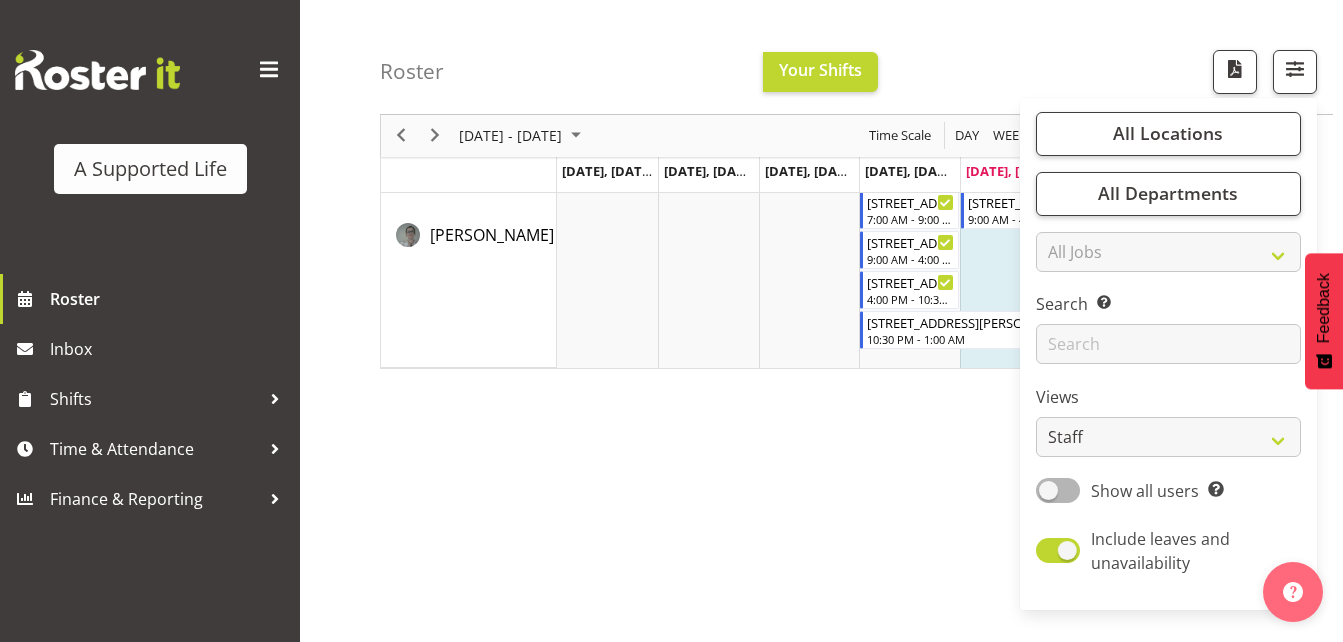 click on "[DATE] - [DATE] [DATE] Day Week Fortnight Month calendar Month Agenda Time Scale [DATE], [DATE], [DATE], [DATE], [DATE], [DATE], [DATE], [DATE] [PERSON_NAME] [STREET_ADDRESS][PERSON_NAME] 2:00 PM - 10:30 PM [STREET_ADDRESS][PERSON_NAME] 10:30 PM - 1:00 AM [STREET_ADDRESS][PERSON_NAME] 1:00 AM - 7:00 AM [STREET_ADDRESS][PERSON_NAME] 7:00 AM - 9:00 AM [STREET_ADDRESS][PERSON_NAME] 9:00 AM - 4:00 PM [STREET_ADDRESS][PERSON_NAME] 4:00 PM - 10:30 PM [STREET_ADDRESS][PERSON_NAME] 10:30 PM - 1:00 AM [STREET_ADDRESS][PERSON_NAME] 1:00 AM - 7:00 AM [STREET_ADDRESS][PERSON_NAME] 7:00 AM - 9:00 AM [STREET_ADDRESS][PERSON_NAME] 9:00 AM - 4:30 PM
This roster is not published yet, please come back later to view your shifts.
Generating Roster   Please wait while we generate the roster, this should take no more than 30
seconds." at bounding box center [861, 412] 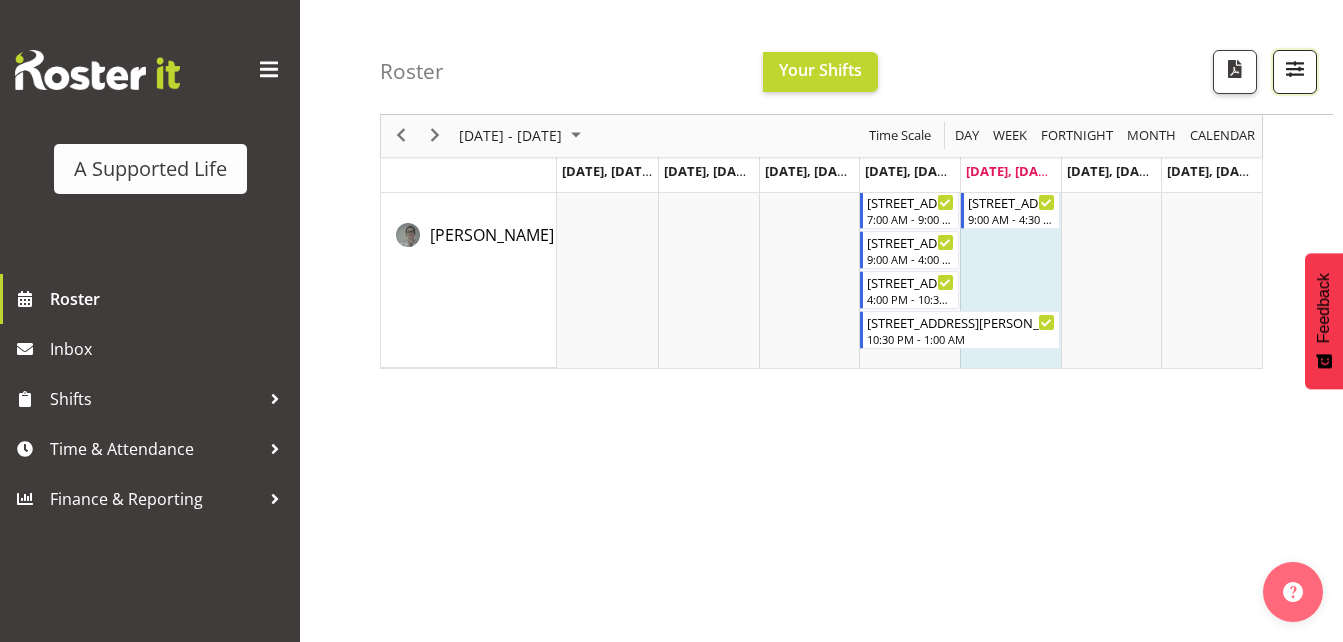 click at bounding box center [1295, 69] 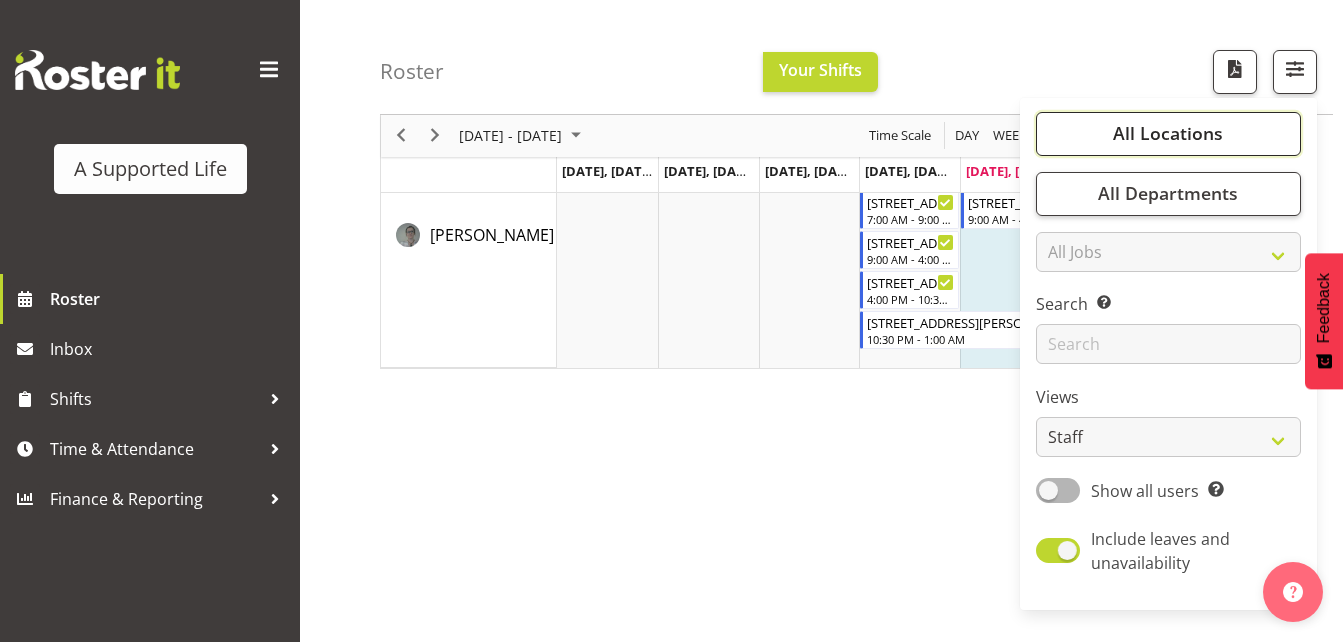 click on "All Locations" at bounding box center (1168, 134) 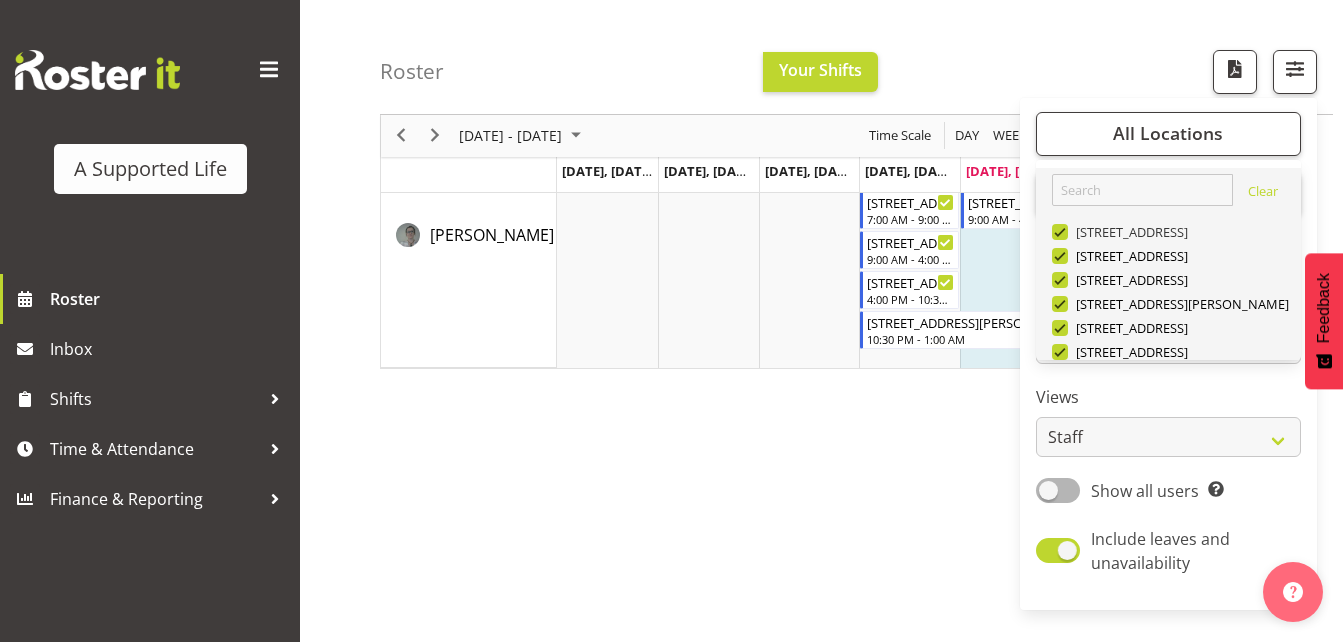 click at bounding box center [1060, 232] 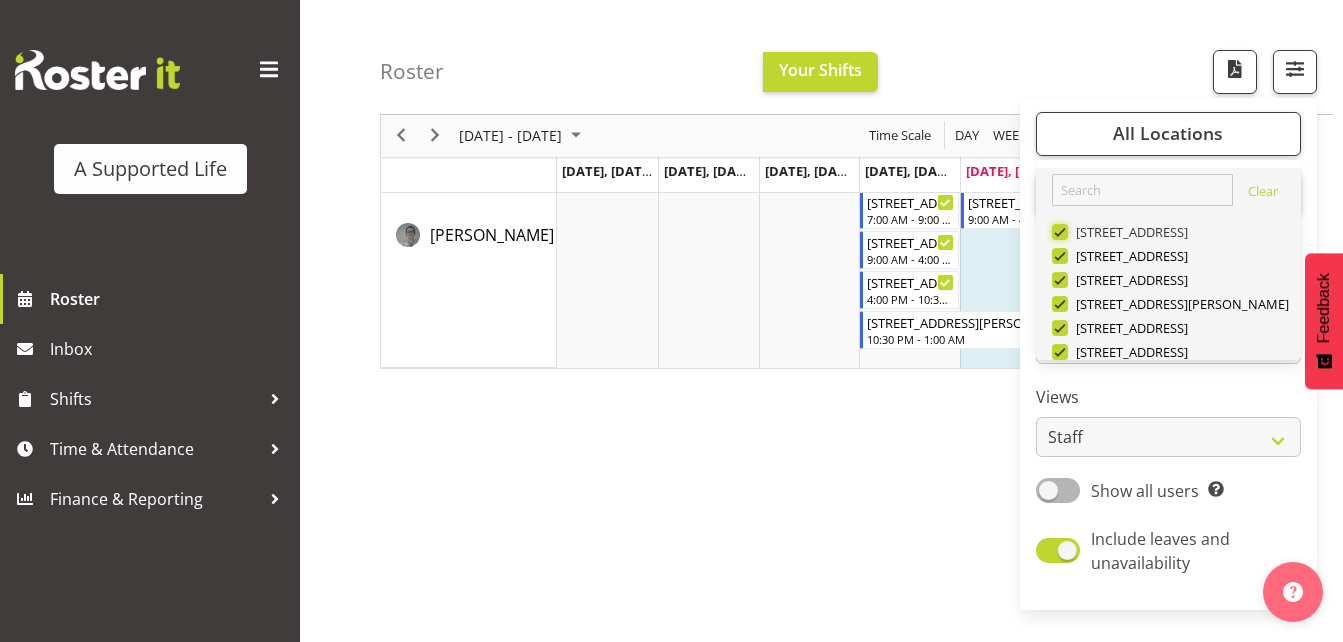 click on "[STREET_ADDRESS]" at bounding box center (1058, 232) 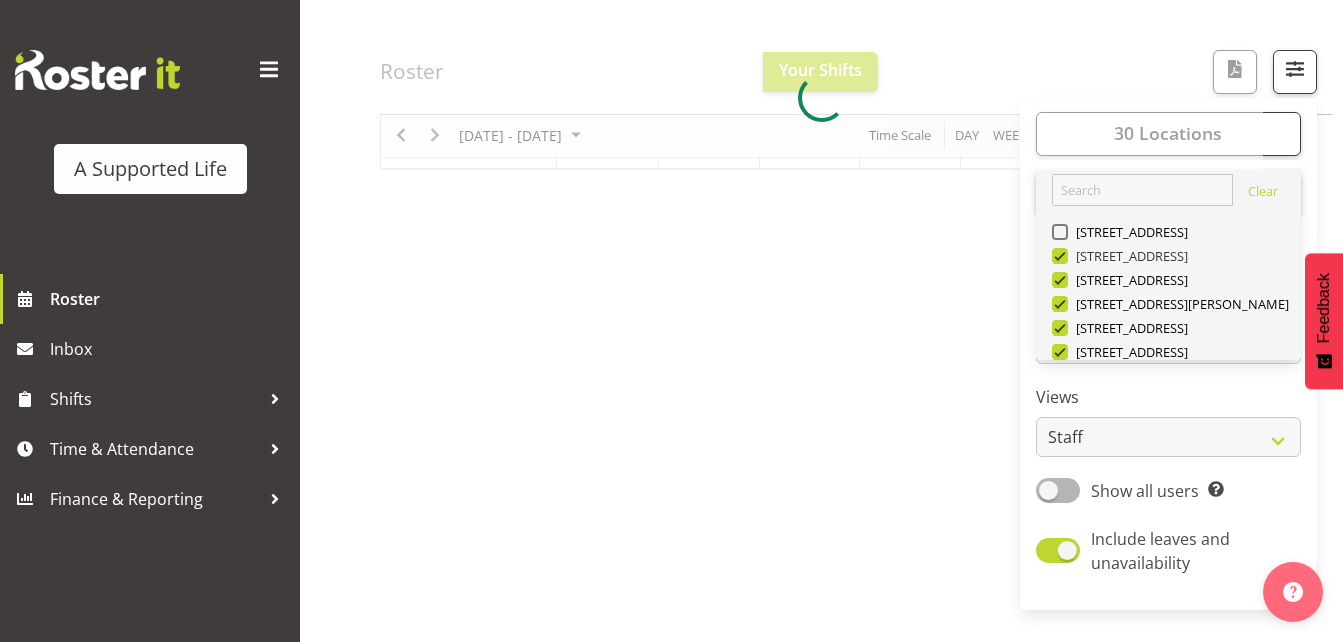 click at bounding box center (1060, 256) 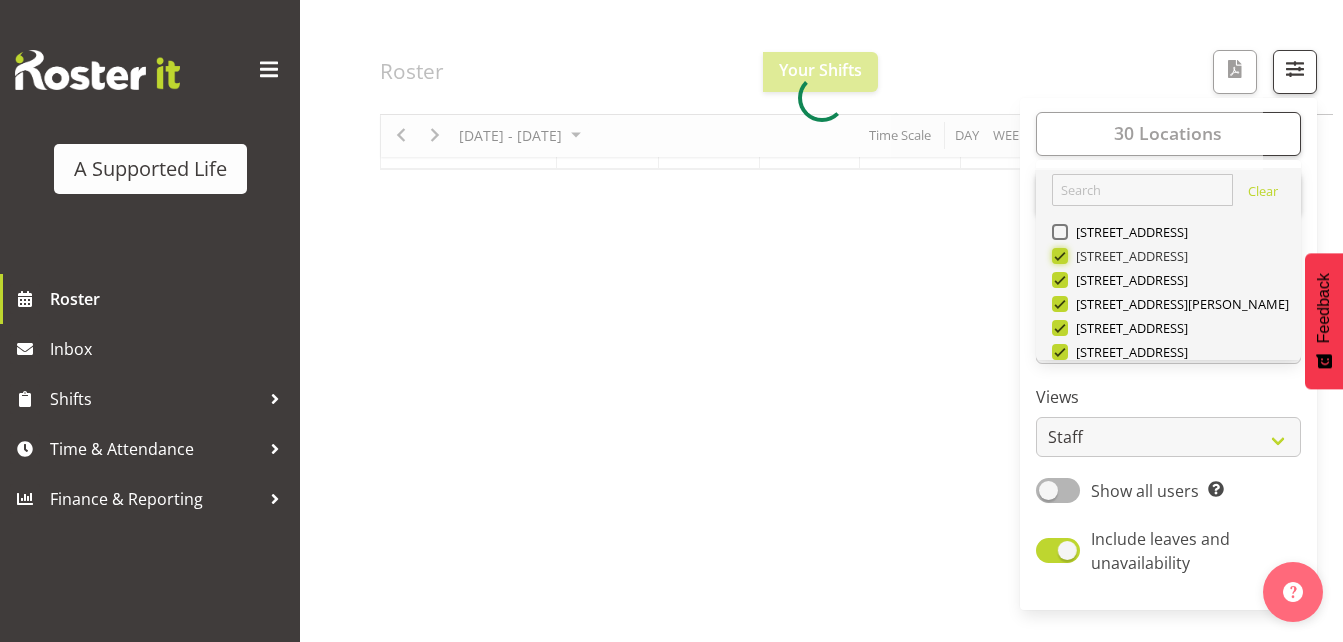 click on "[STREET_ADDRESS]" at bounding box center [1058, 256] 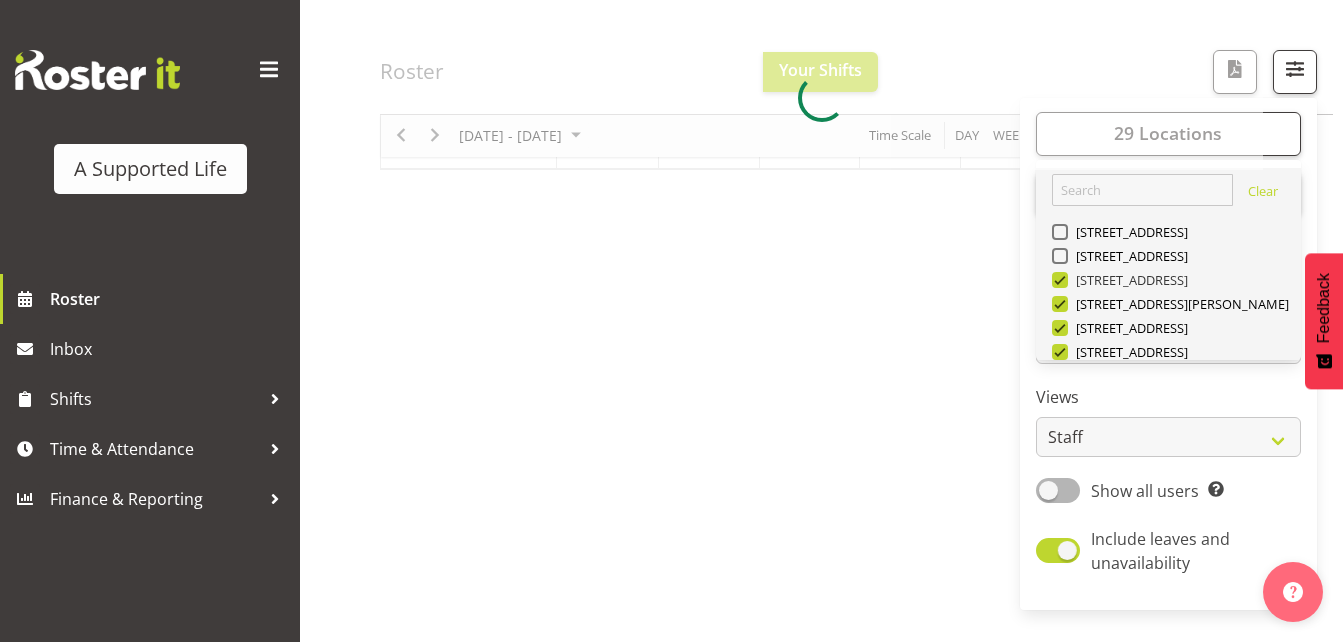click at bounding box center [1060, 280] 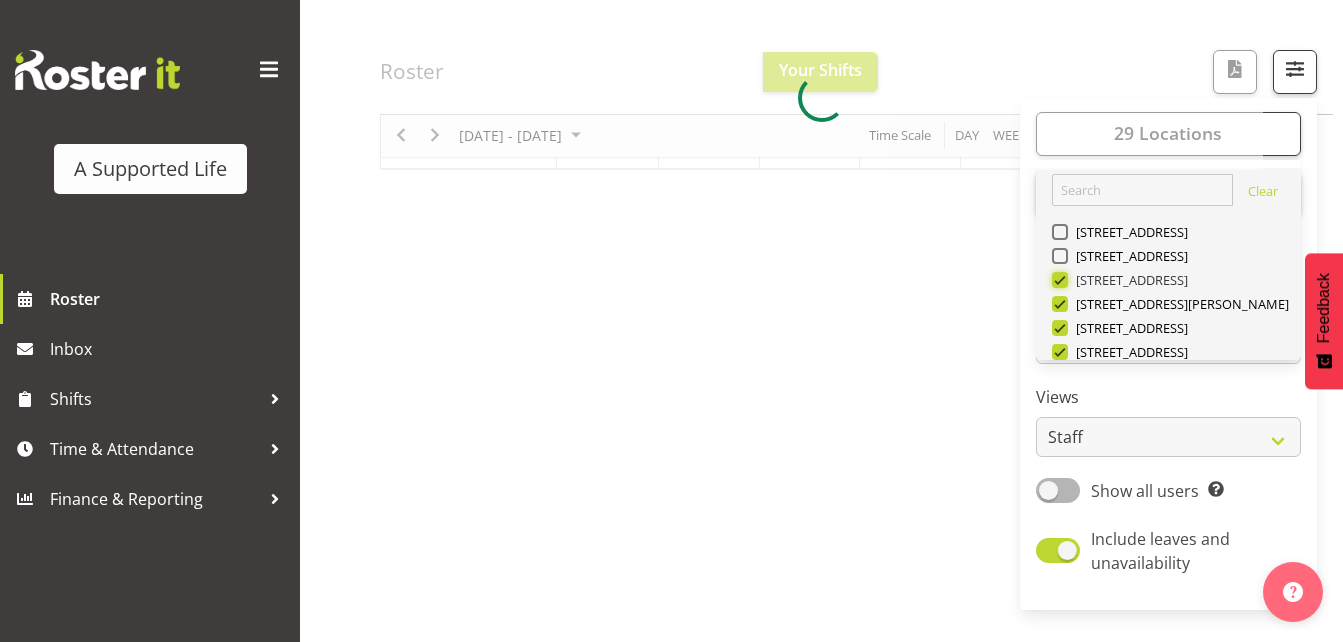 click on "[STREET_ADDRESS]" at bounding box center (1058, 280) 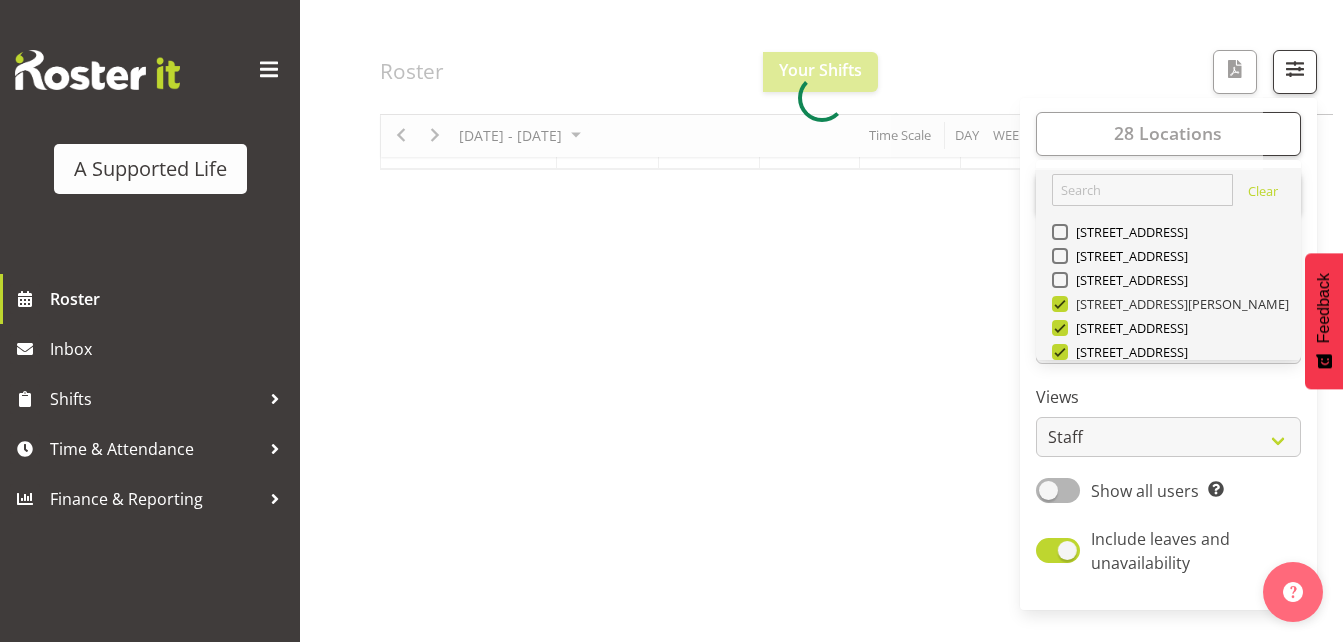 click at bounding box center (1060, 304) 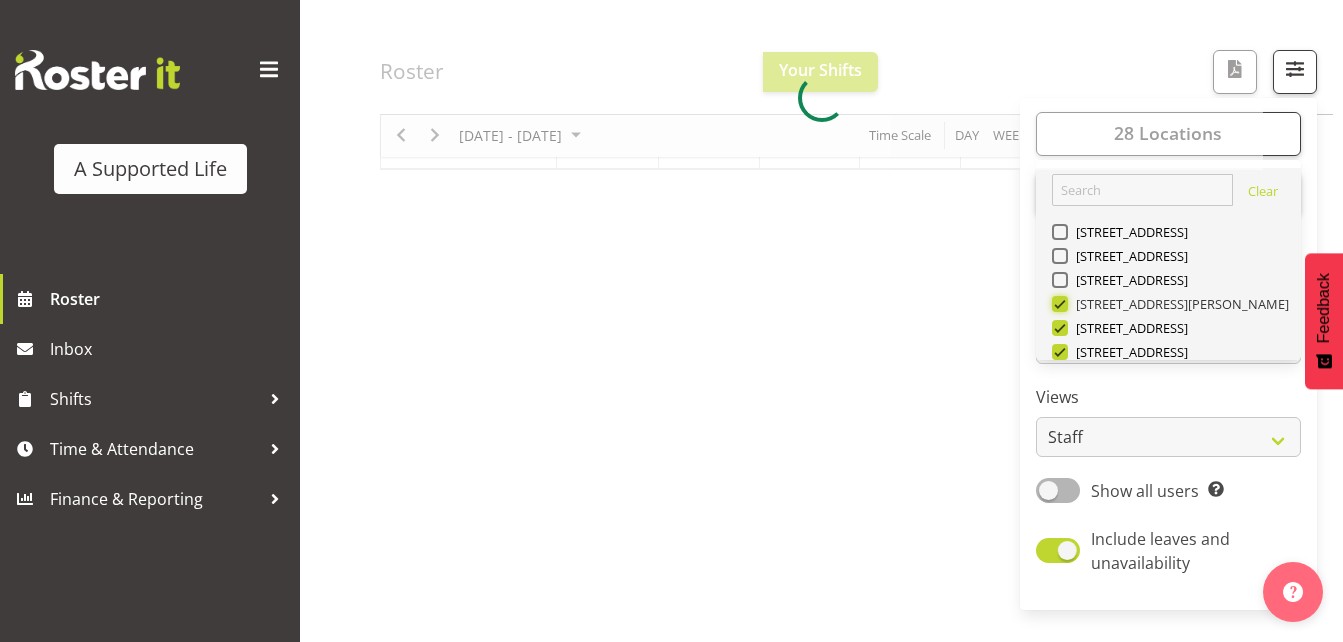 click on "[STREET_ADDRESS][PERSON_NAME]" at bounding box center (1058, 304) 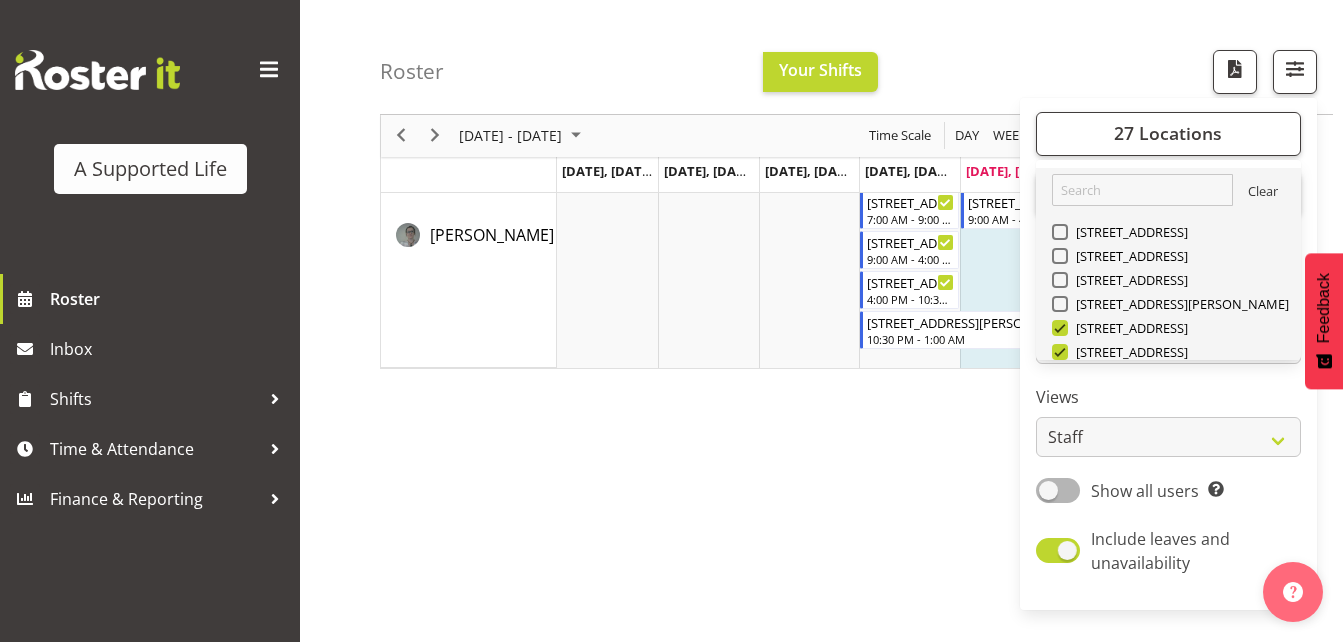 click on "Roster   Your Shifts
27 Locations
Clear
[STREET_ADDRESS]
[STREET_ADDRESS]
[STREET_ADDRESS]
[STREET_ADDRESS][PERSON_NAME]
[STREET_ADDRESS]
[STREET_ADDRESS]
[STREET_ADDRESS]
[STREET_ADDRESS][PERSON_NAME]
Clear         All Jobs" at bounding box center [821, 347] 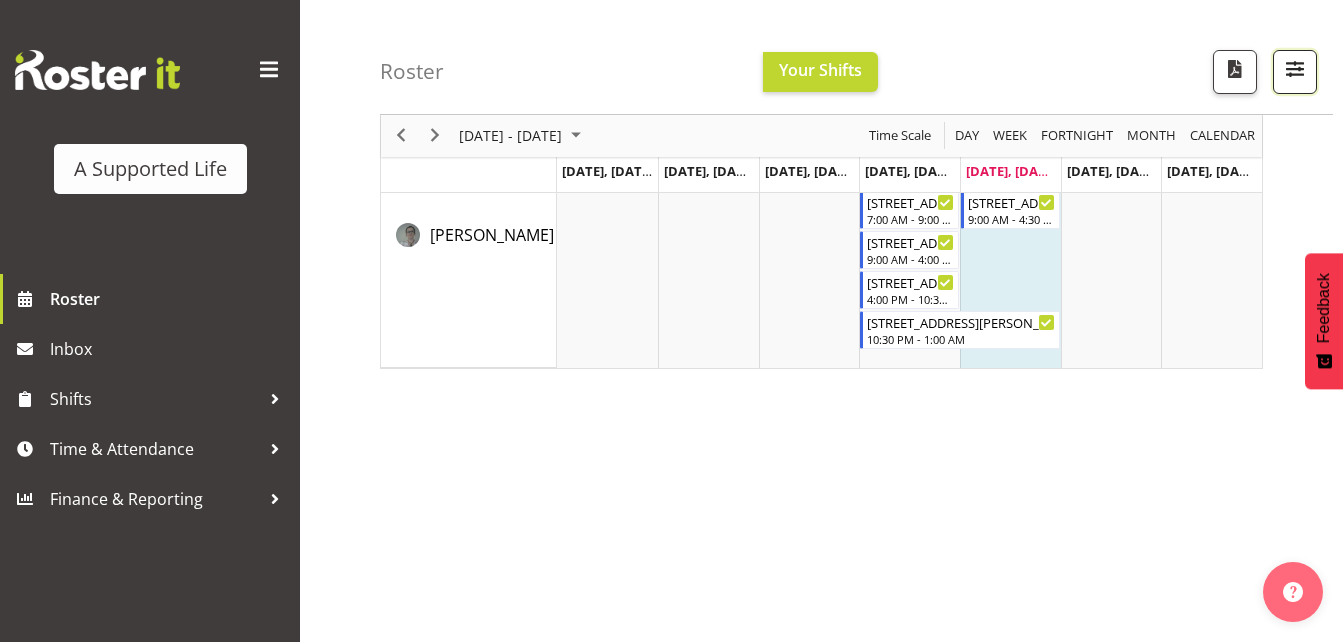 click at bounding box center (1295, 69) 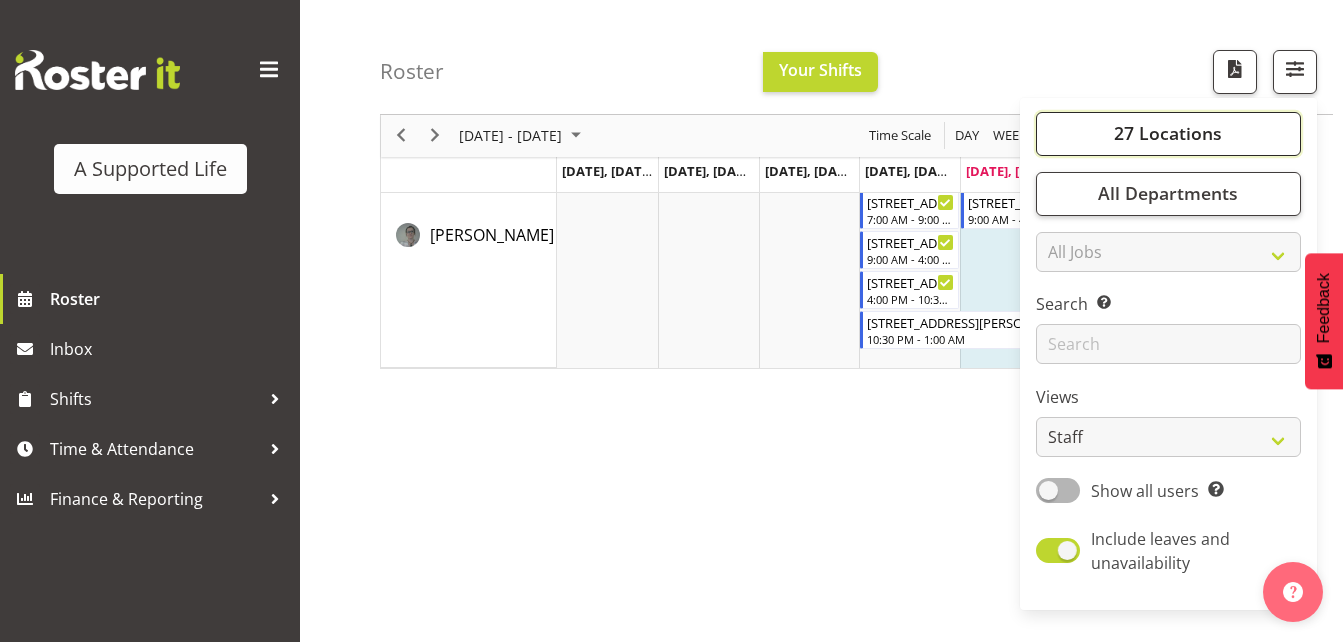 click on "27 Locations" at bounding box center [1168, 134] 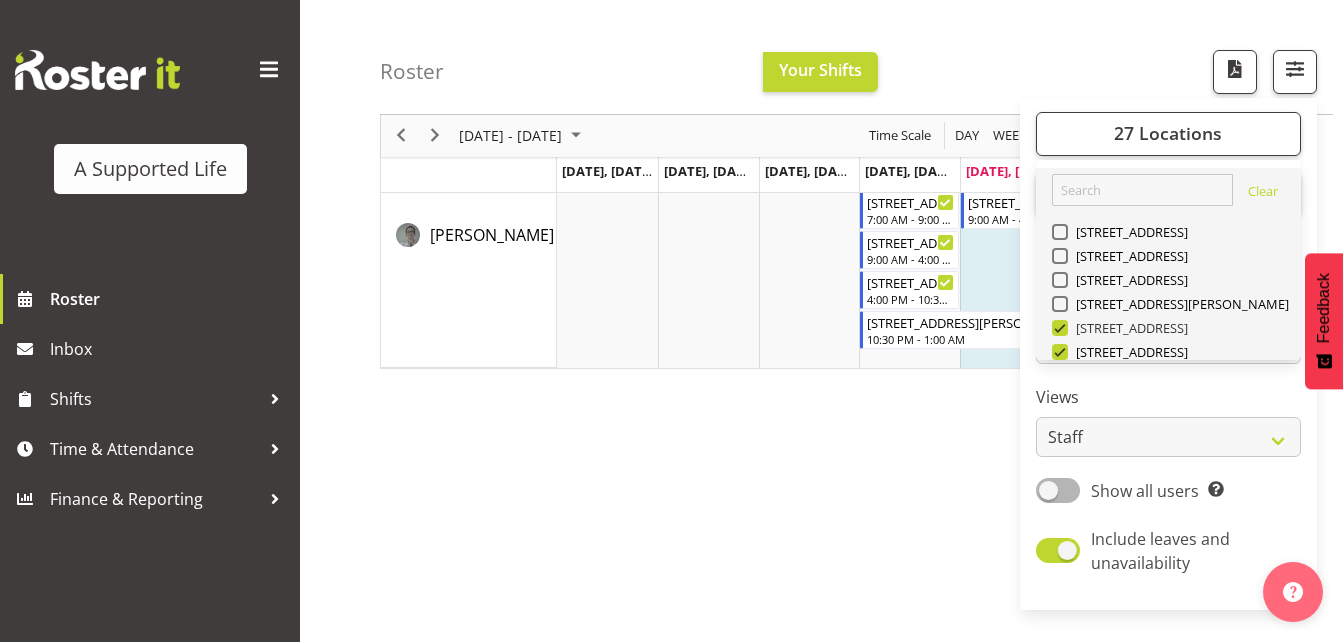 click at bounding box center (1060, 328) 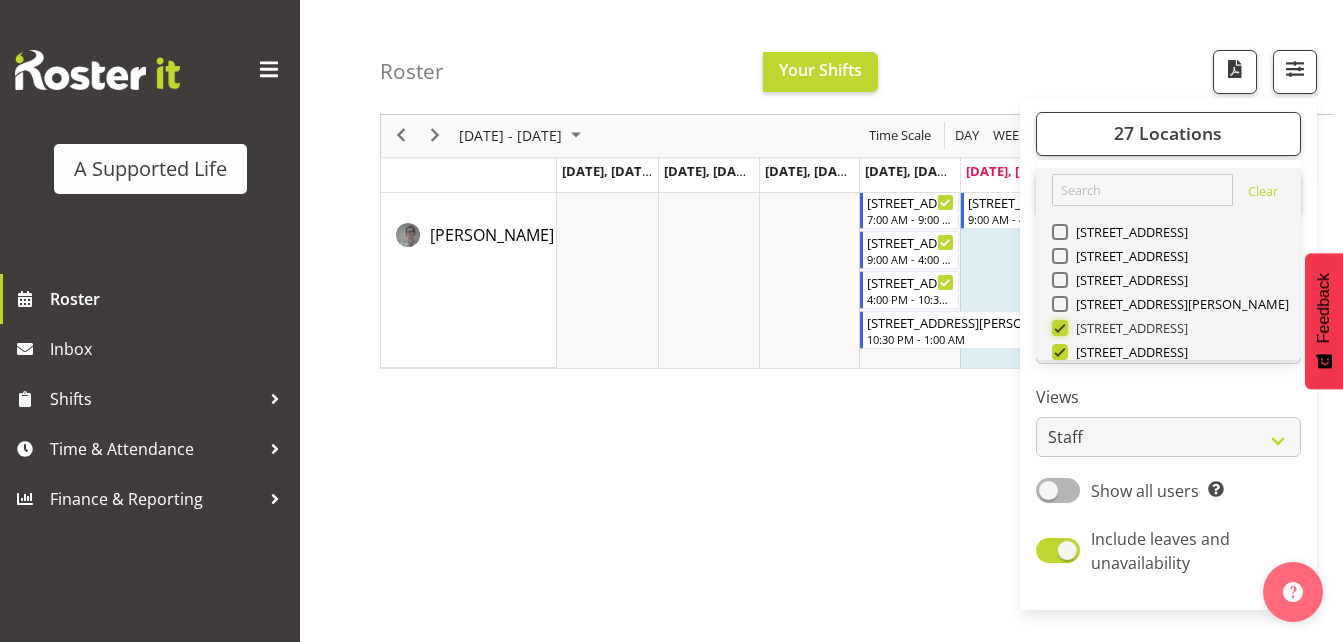 click on "[STREET_ADDRESS]" at bounding box center [1058, 328] 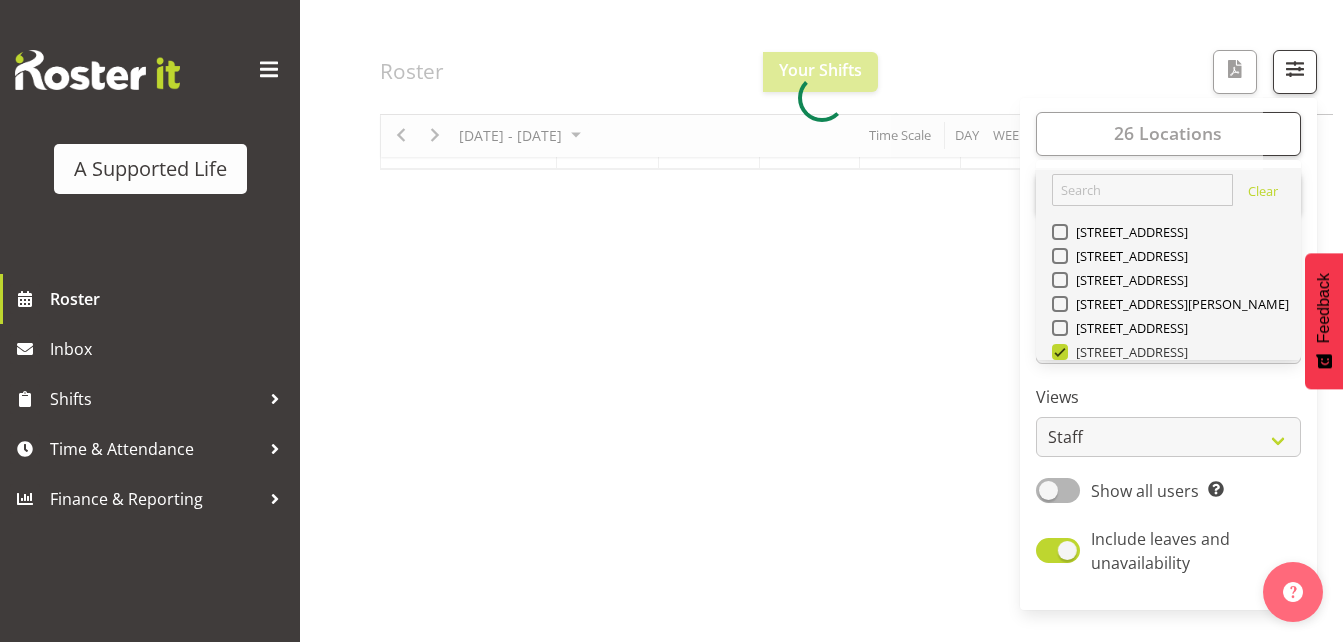 click at bounding box center [1060, 352] 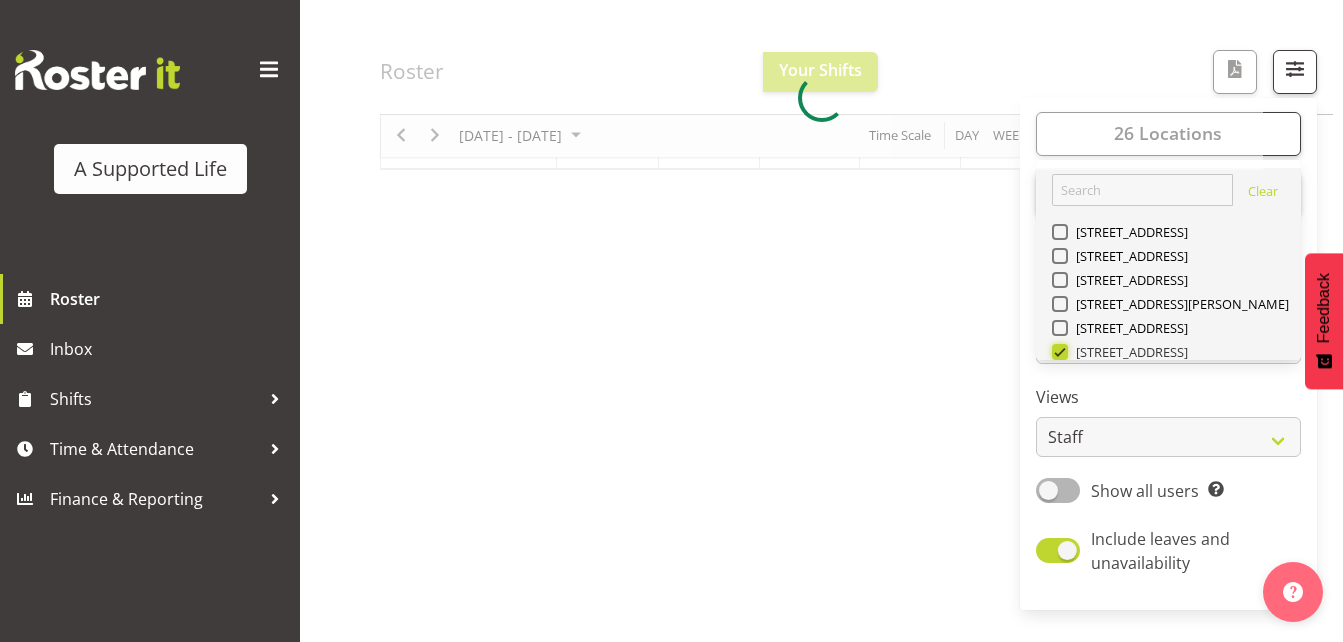 click on "[STREET_ADDRESS]" at bounding box center [1058, 352] 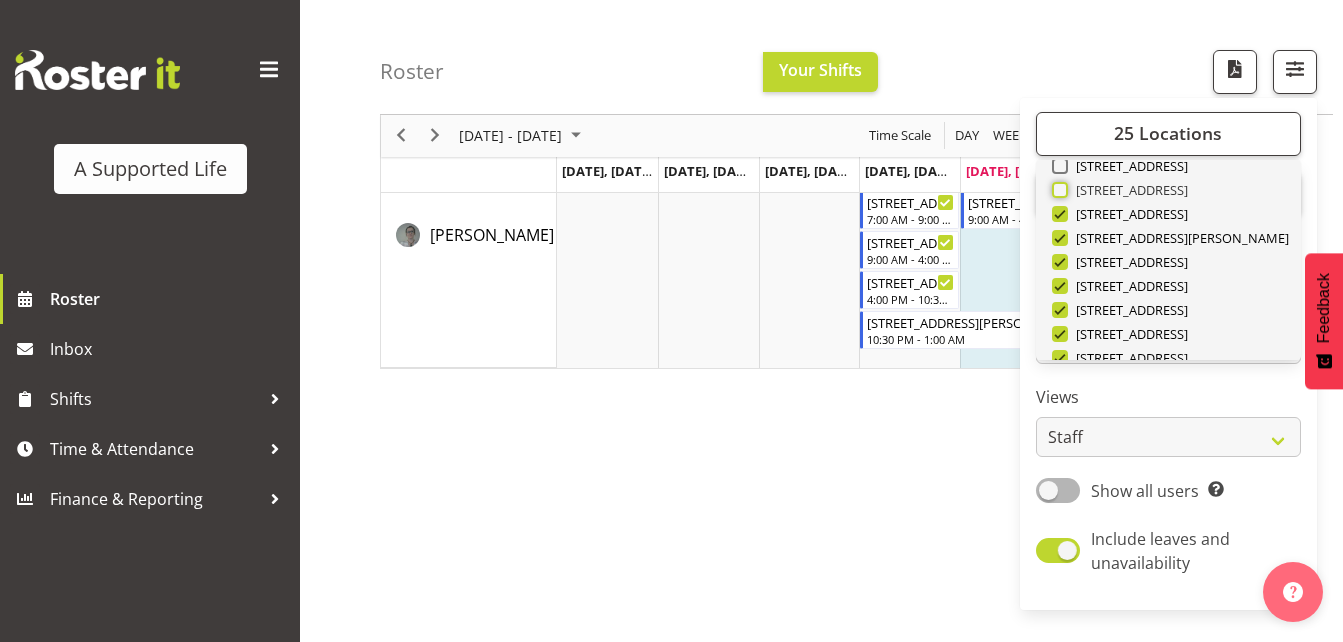 scroll, scrollTop: 163, scrollLeft: 0, axis: vertical 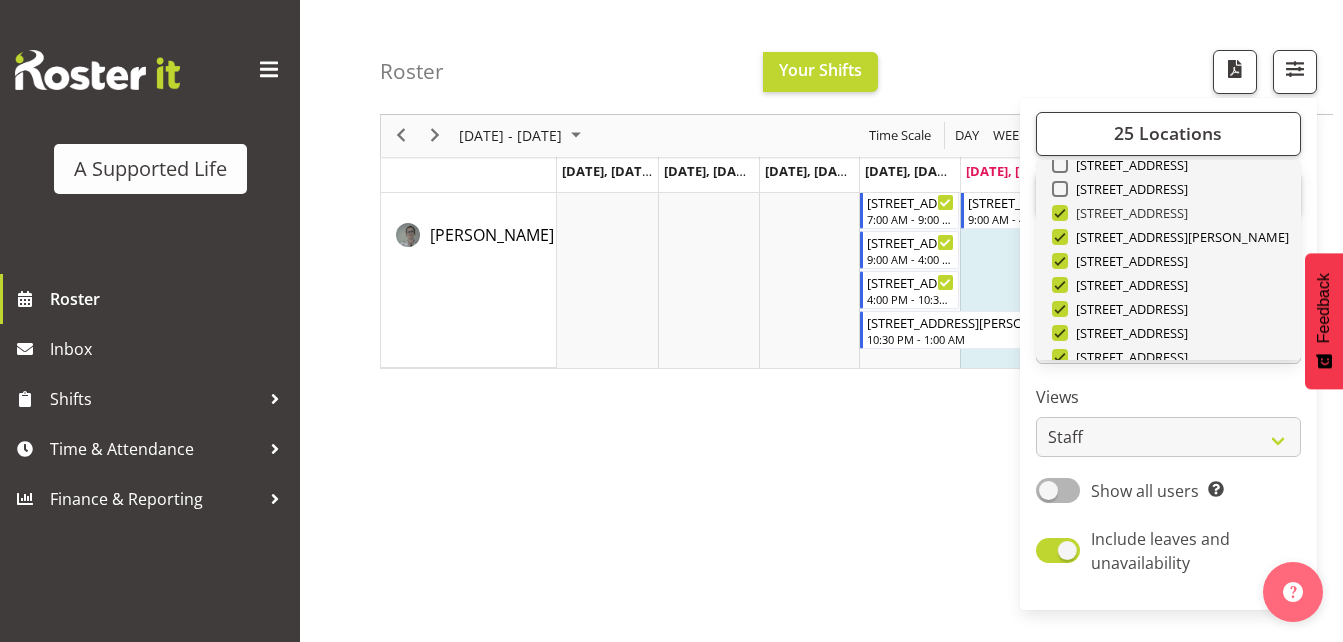 click at bounding box center [1060, 213] 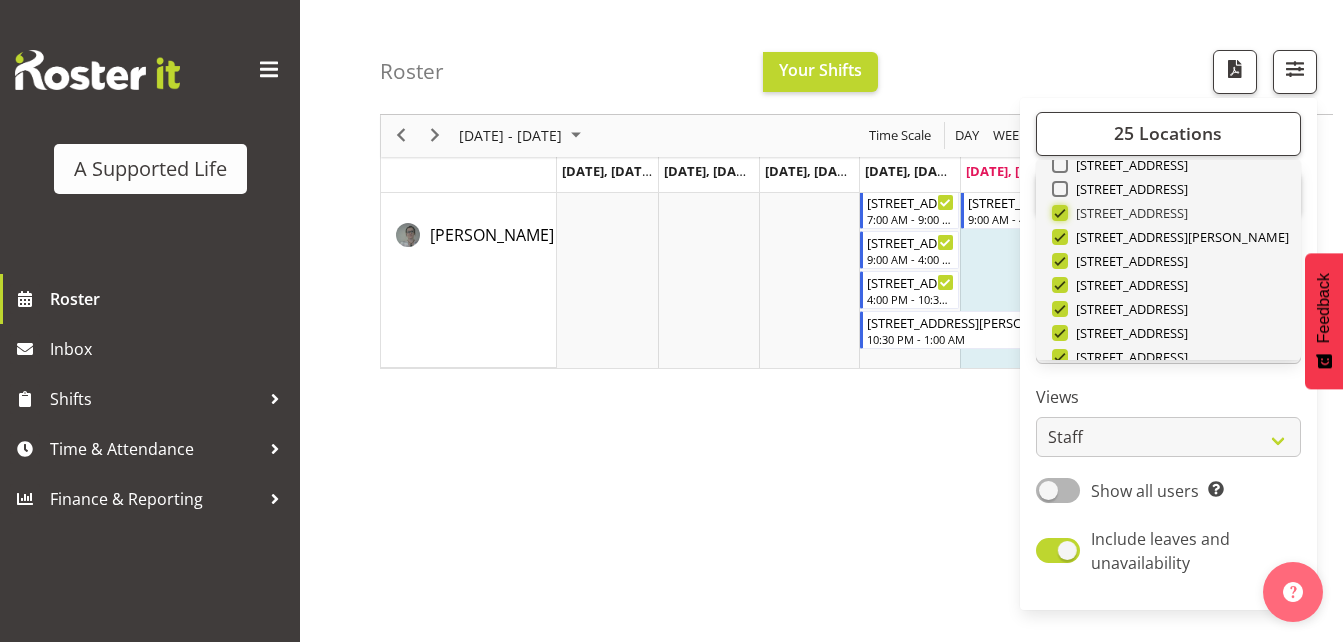click on "[STREET_ADDRESS]" at bounding box center (1058, 213) 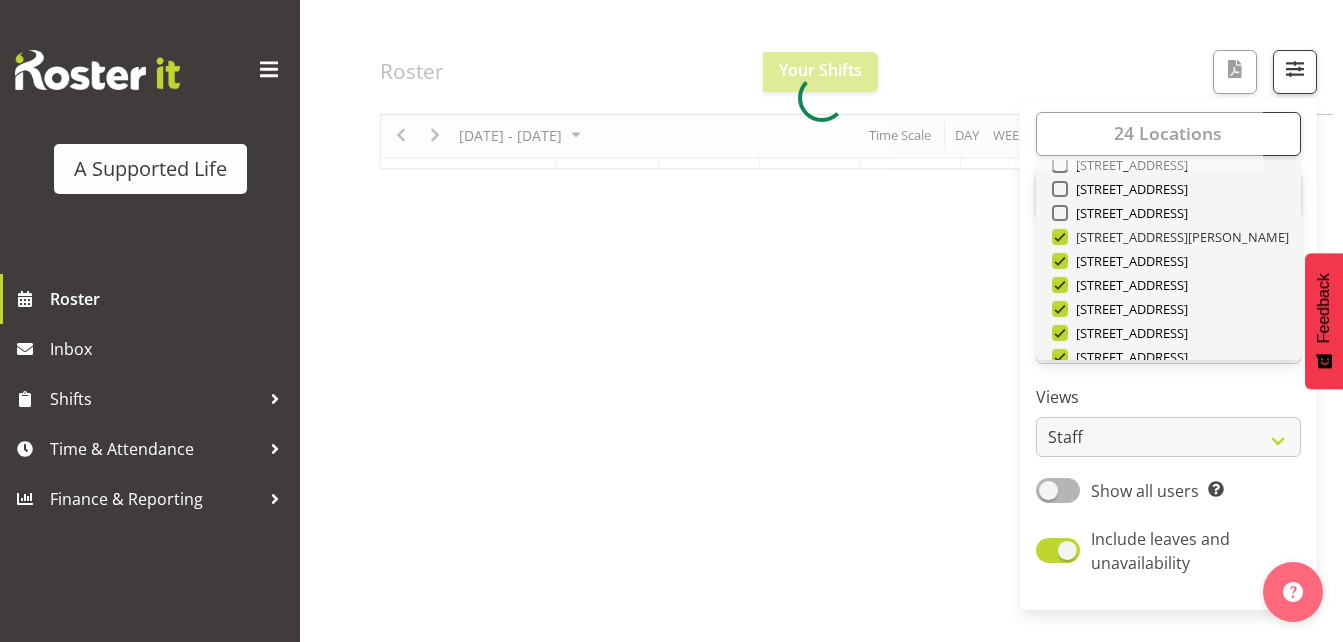 click on "Roster   Your Shifts
24 Locations
Clear
[STREET_ADDRESS]
[STREET_ADDRESS]
[STREET_ADDRESS]
[STREET_ADDRESS][PERSON_NAME]
[STREET_ADDRESS]
[STREET_ADDRESS]
[STREET_ADDRESS]
[STREET_ADDRESS][PERSON_NAME]
Clear         All Jobs" at bounding box center [821, 347] 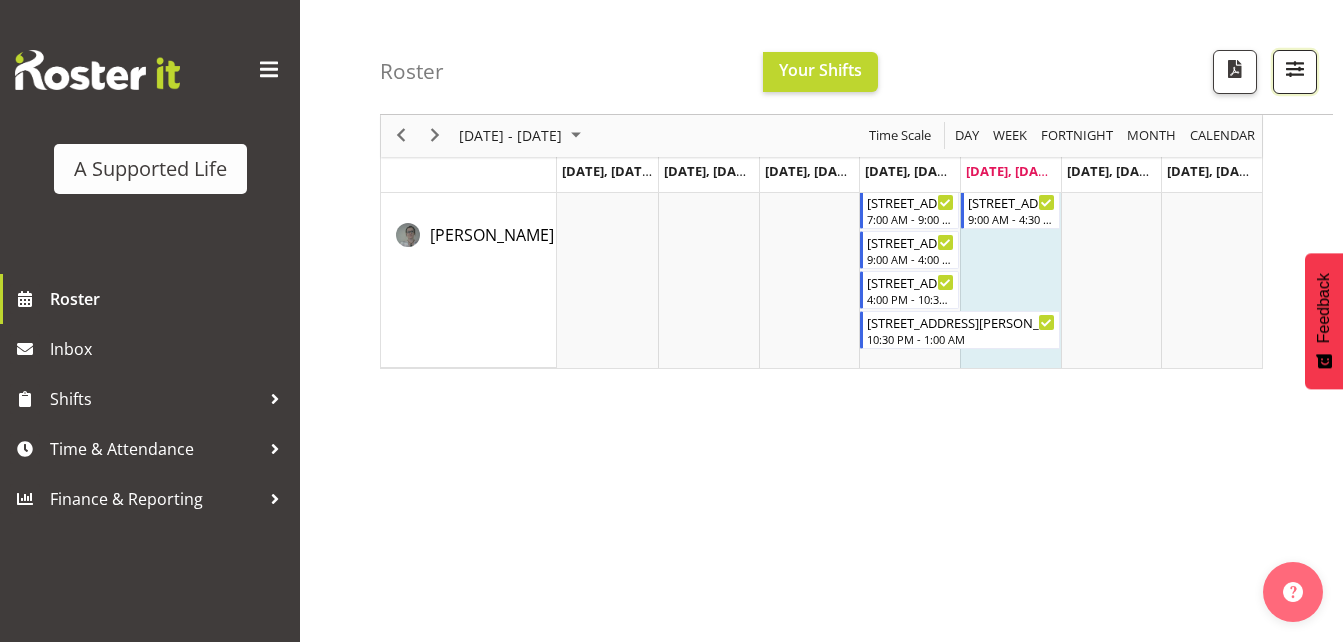 click at bounding box center (1295, 69) 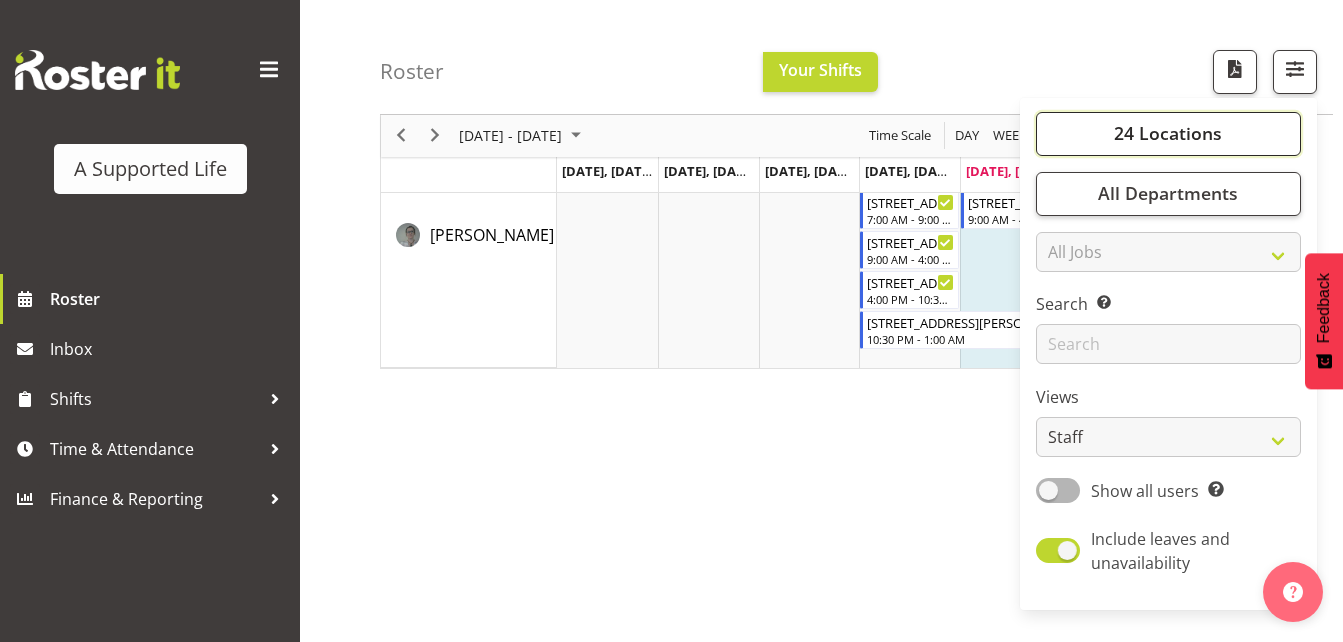click on "24 Locations" at bounding box center [1168, 134] 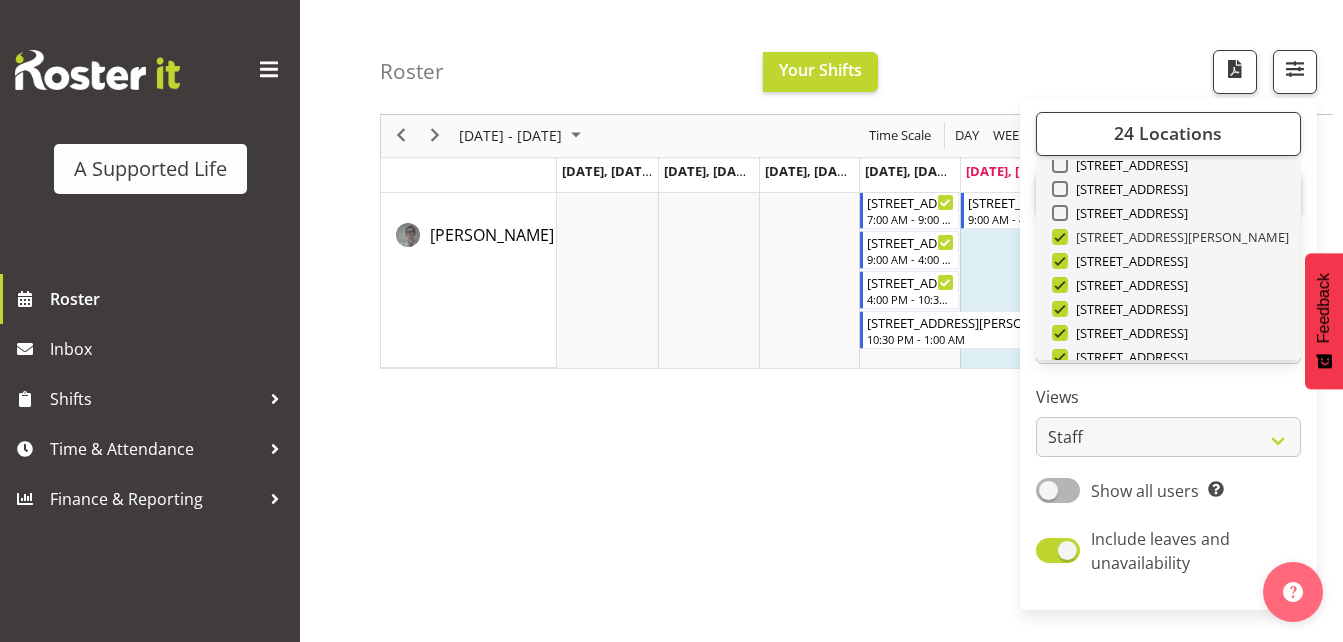 drag, startPoint x: 1068, startPoint y: 235, endPoint x: 1056, endPoint y: 238, distance: 12.369317 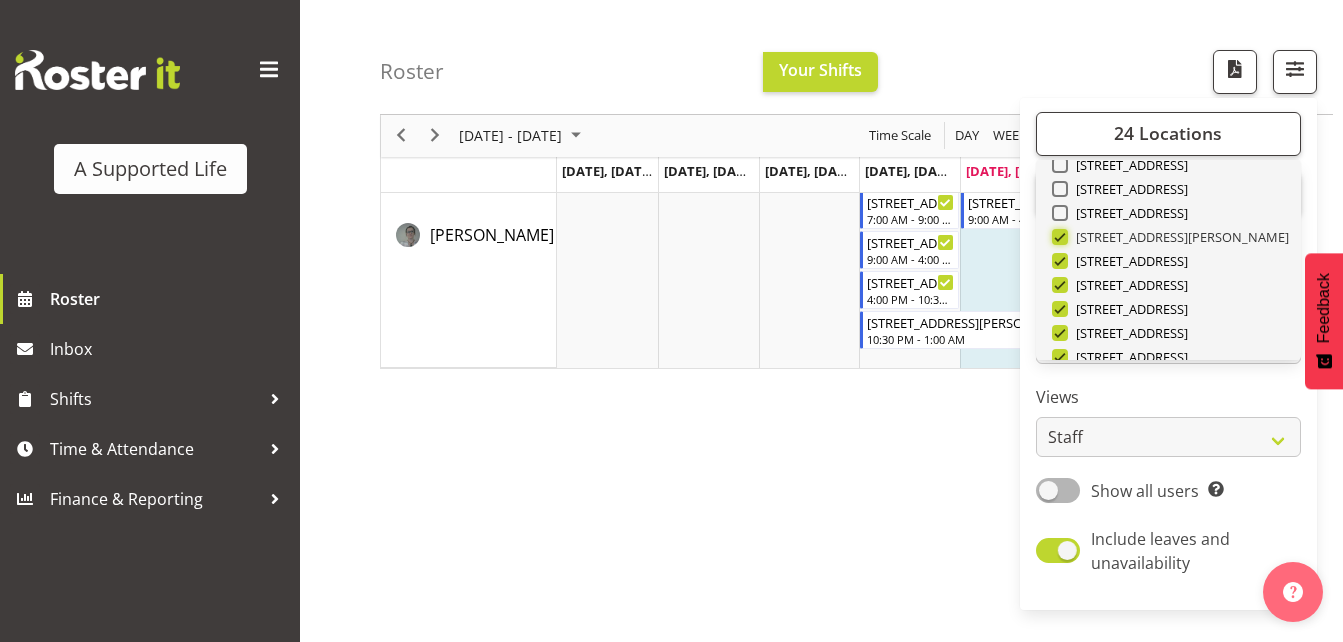 click on "[STREET_ADDRESS][PERSON_NAME]" at bounding box center [1058, 237] 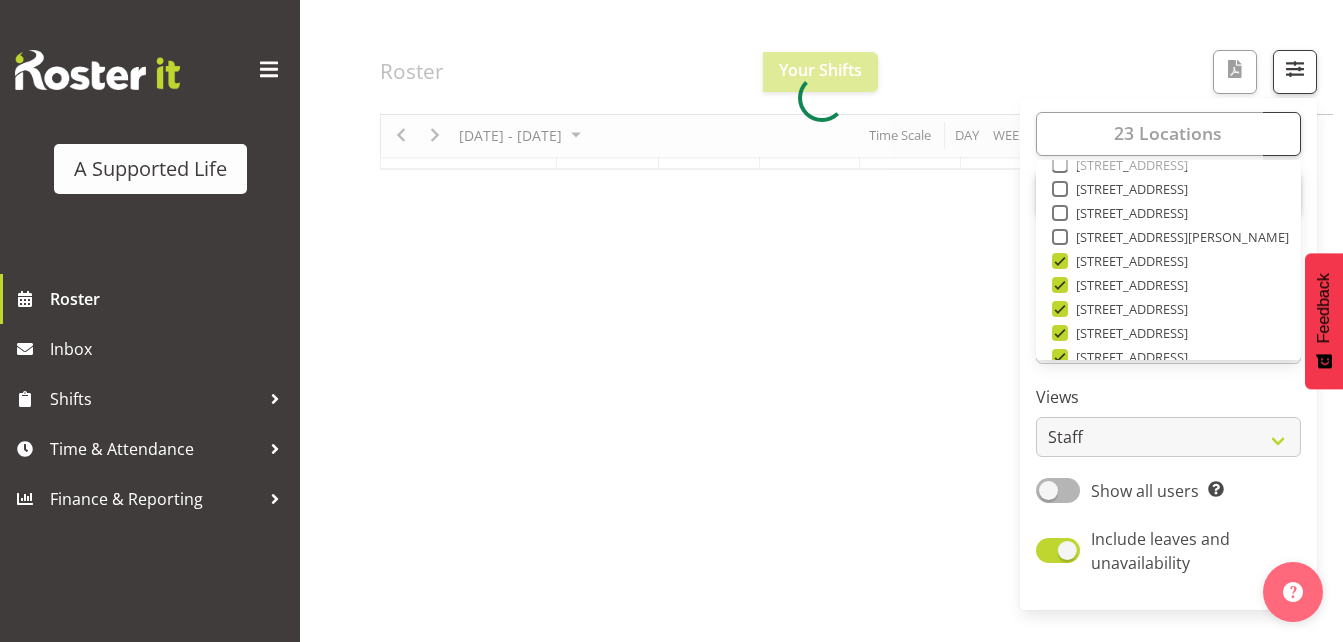 click at bounding box center [1060, 237] 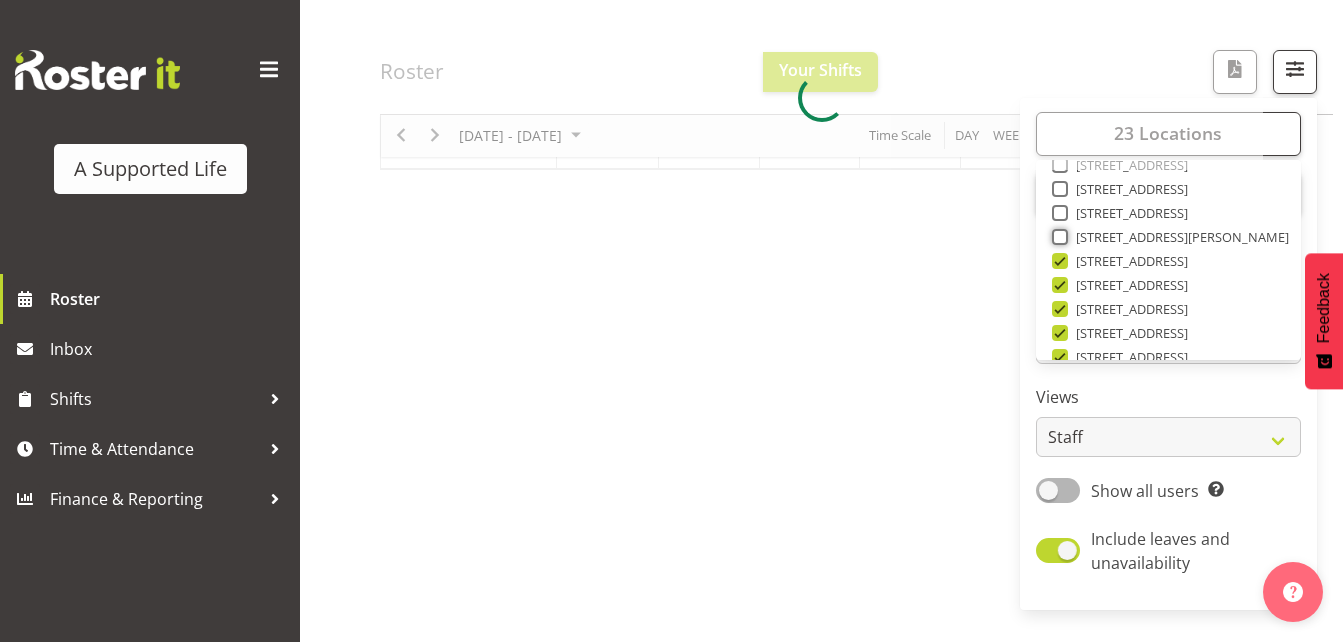 click on "[STREET_ADDRESS][PERSON_NAME]" at bounding box center [1058, 237] 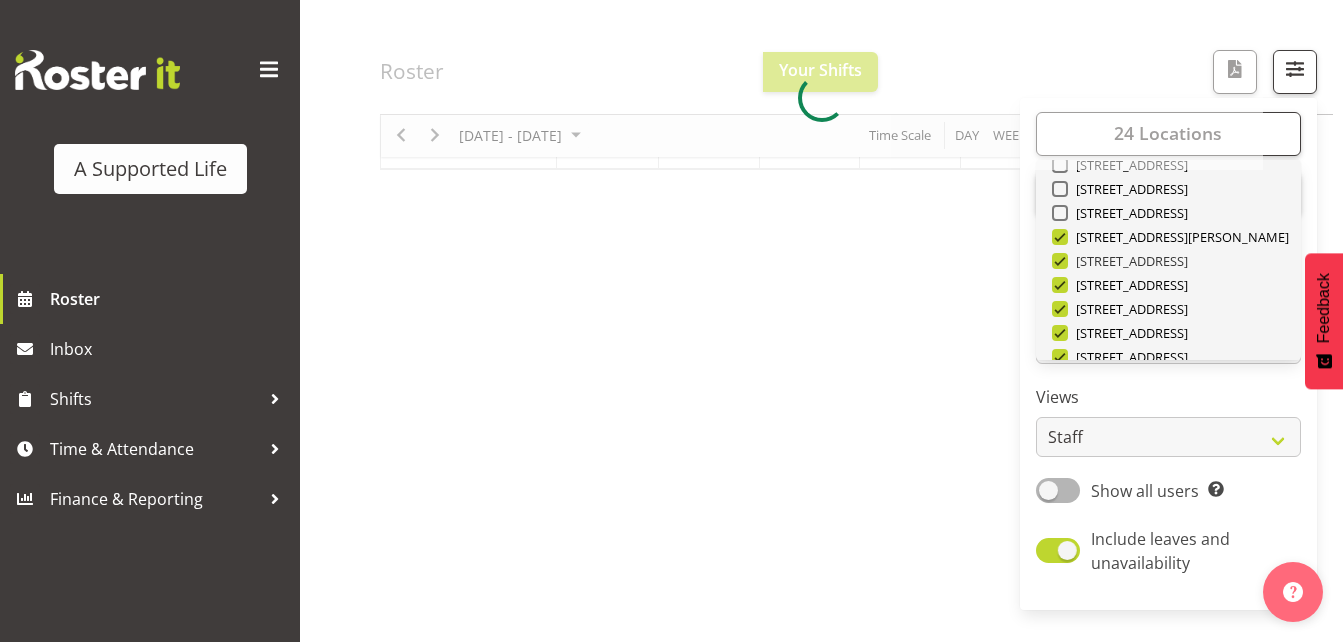 click at bounding box center (1060, 261) 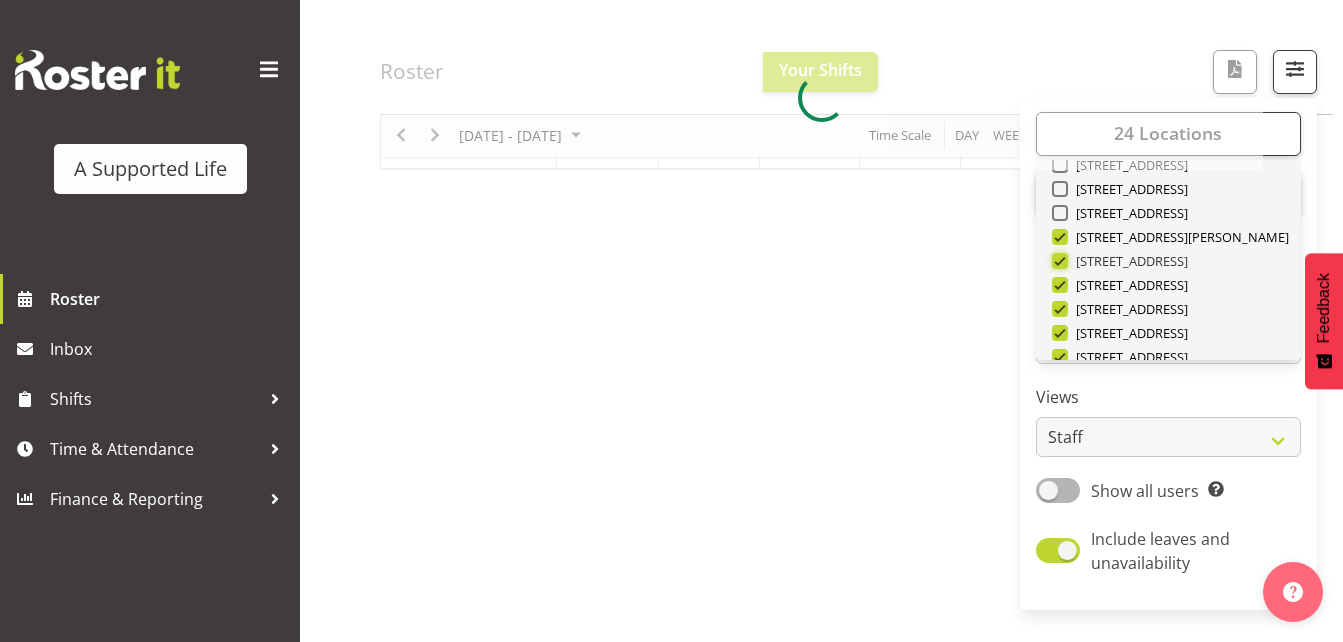 click on "[STREET_ADDRESS]" at bounding box center (1058, 261) 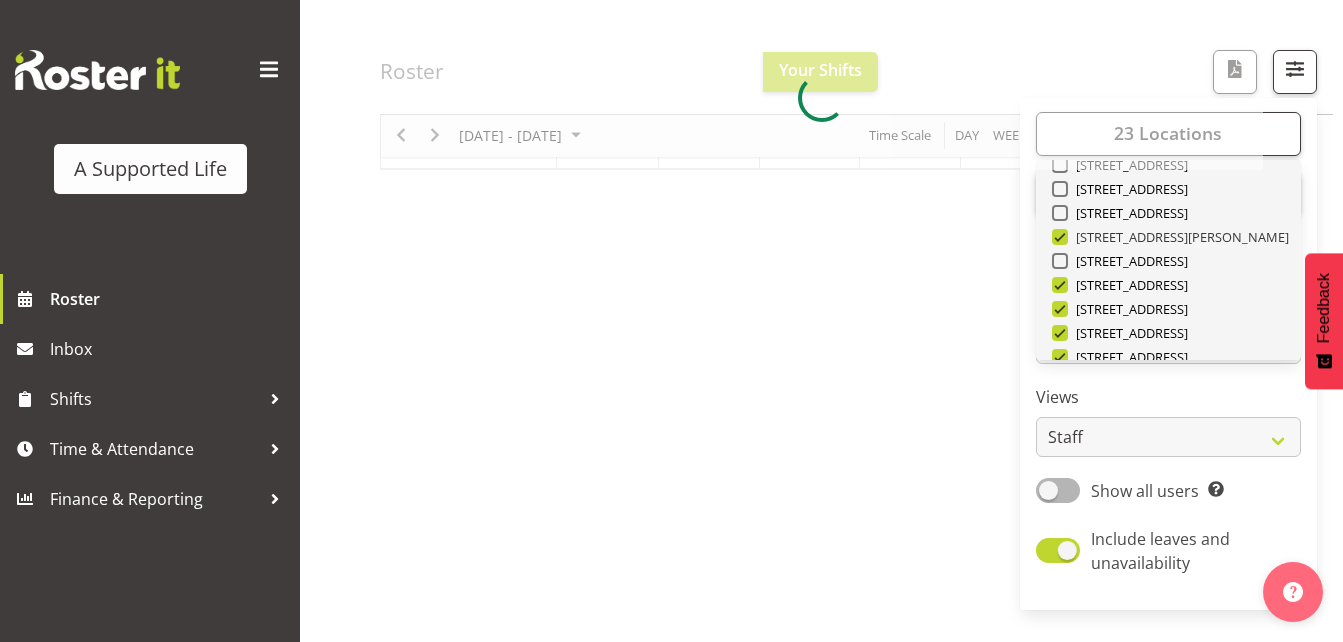 click at bounding box center (1060, 237) 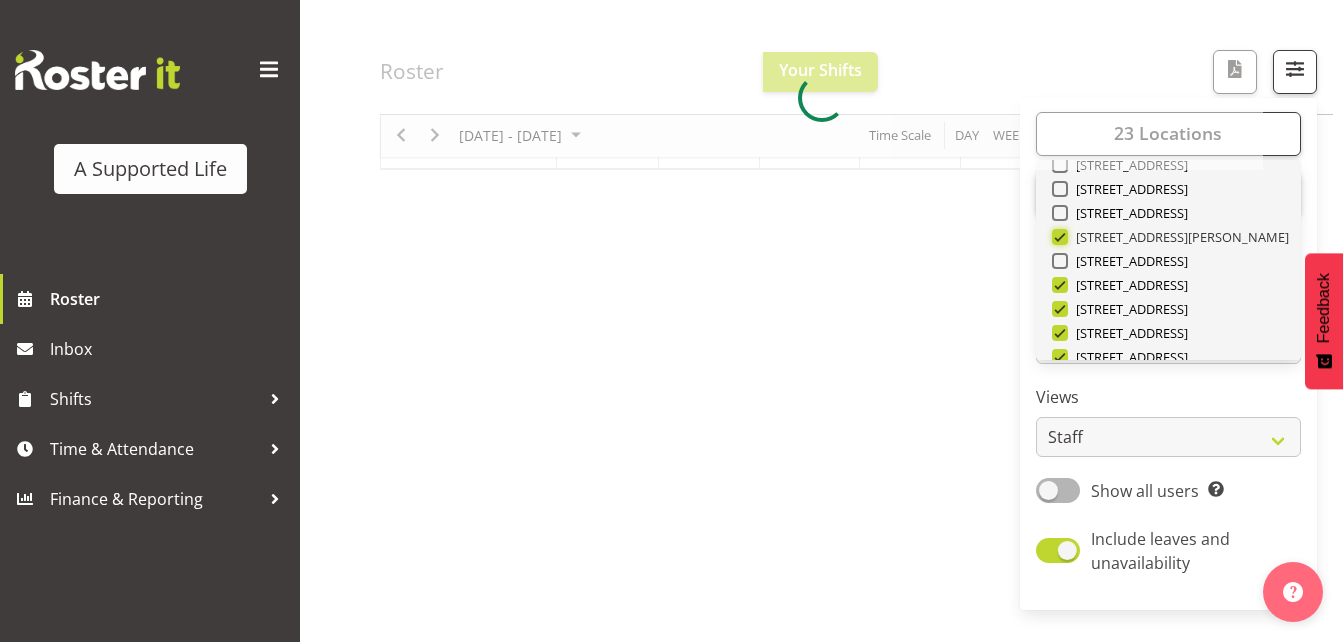 click on "[STREET_ADDRESS][PERSON_NAME]" at bounding box center (1058, 237) 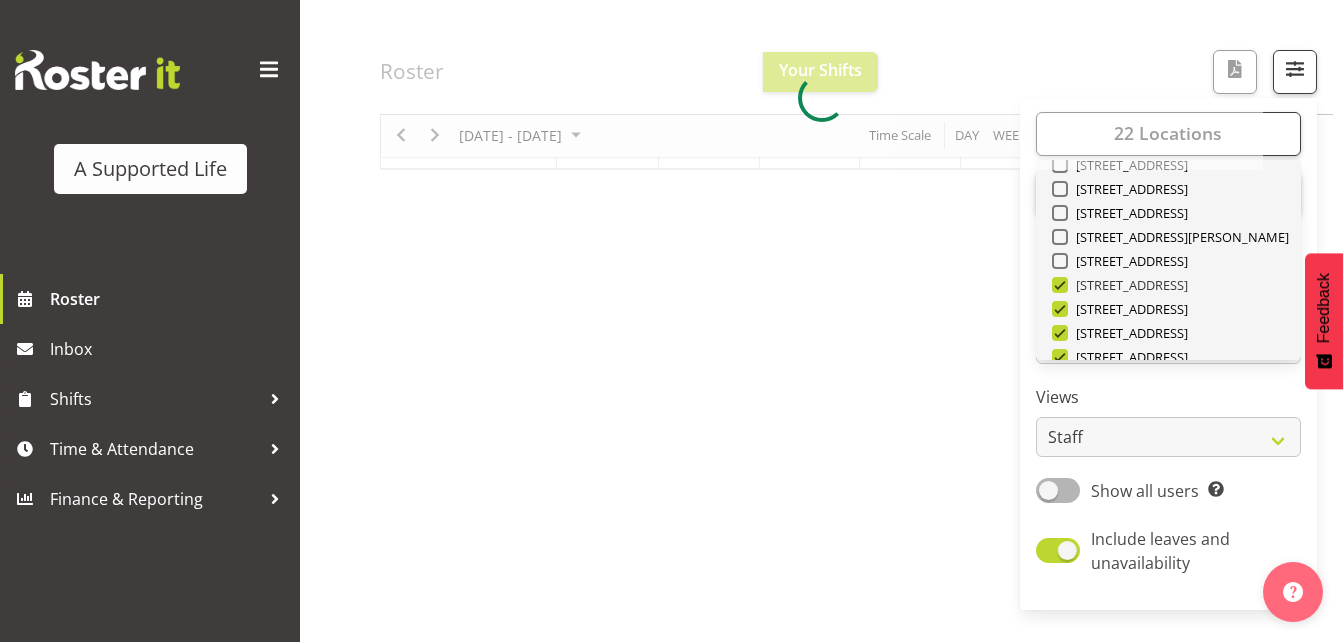 click at bounding box center [1060, 285] 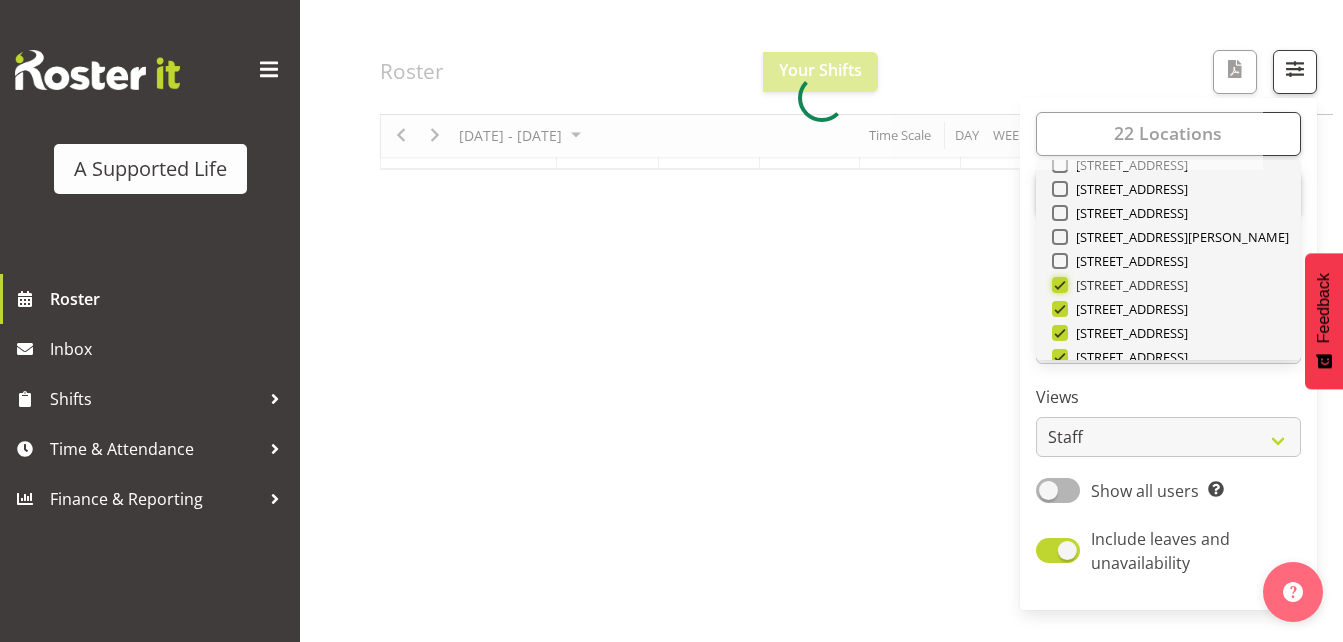 click on "[STREET_ADDRESS]" at bounding box center (1058, 285) 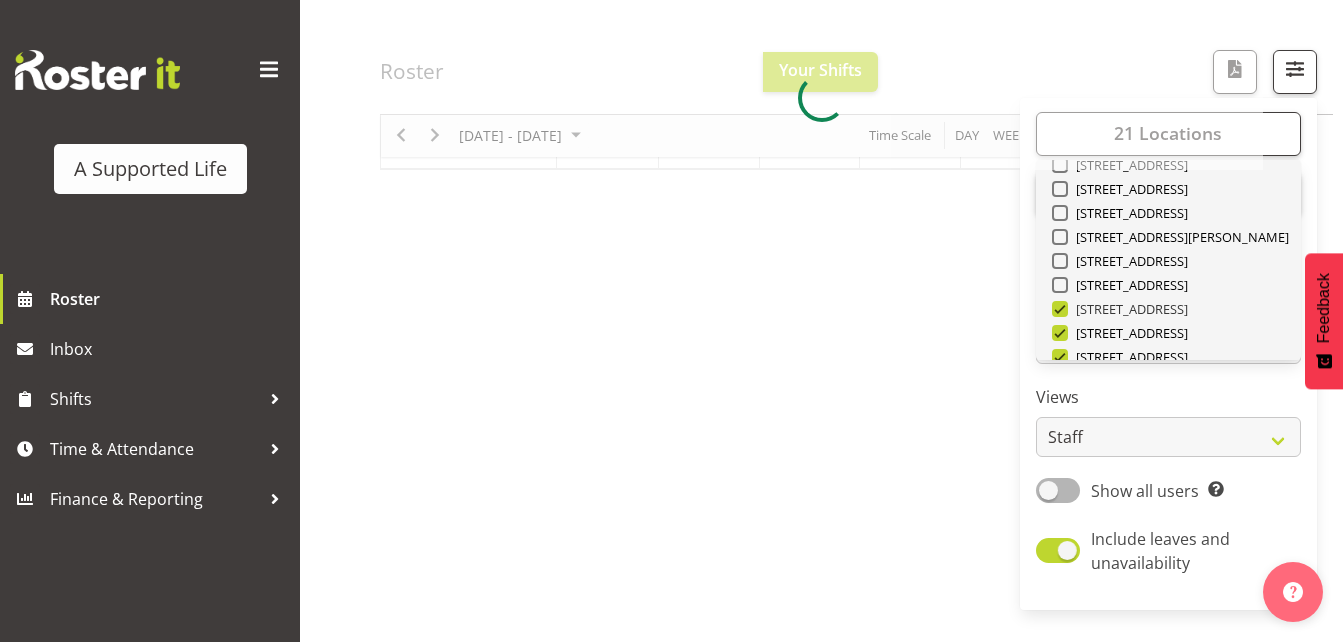 click at bounding box center (1060, 309) 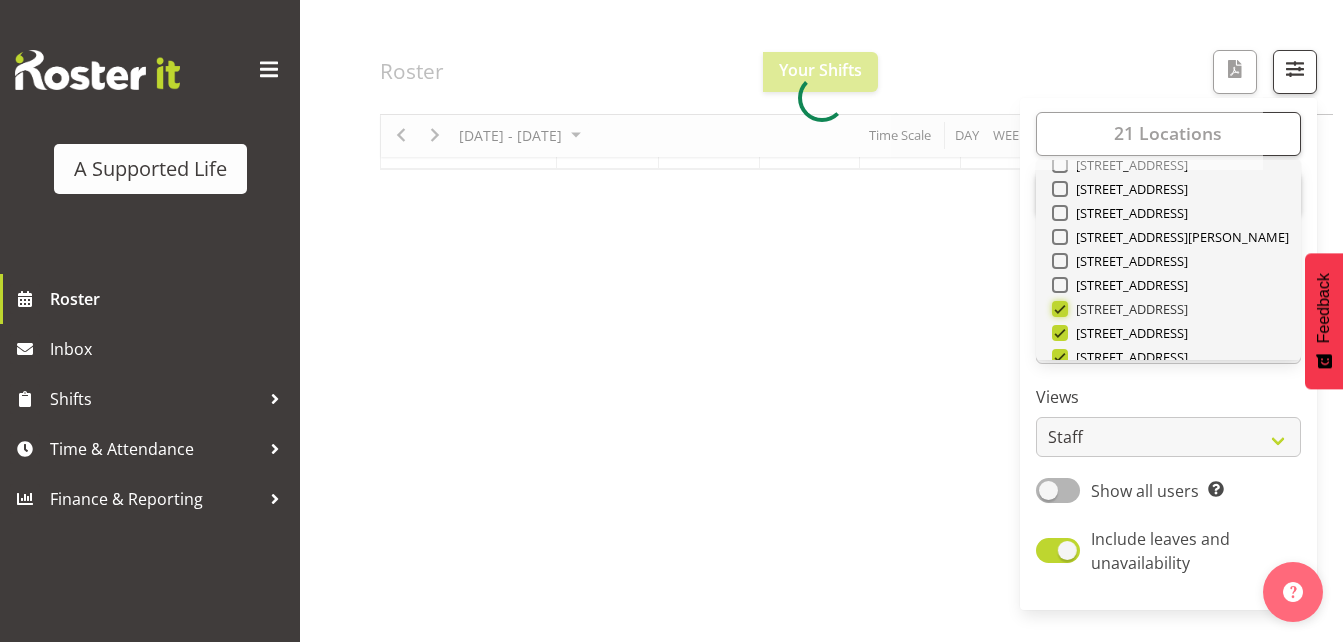 click on "[STREET_ADDRESS]" at bounding box center [1058, 309] 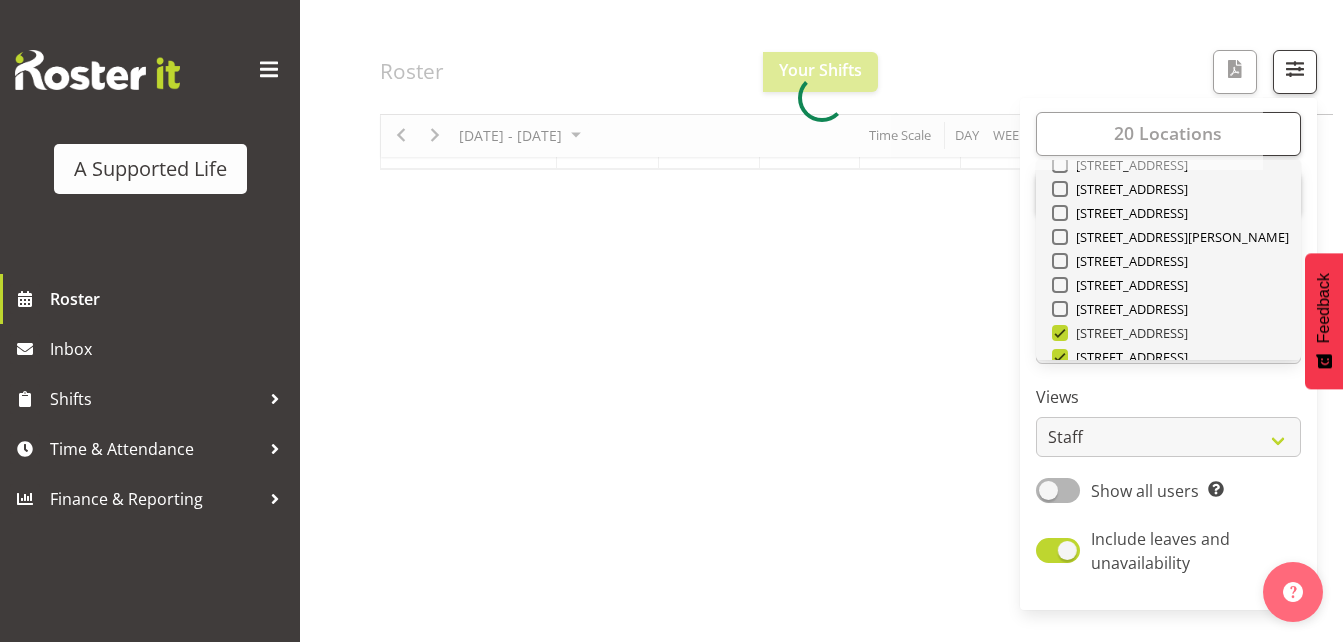 click at bounding box center [1060, 333] 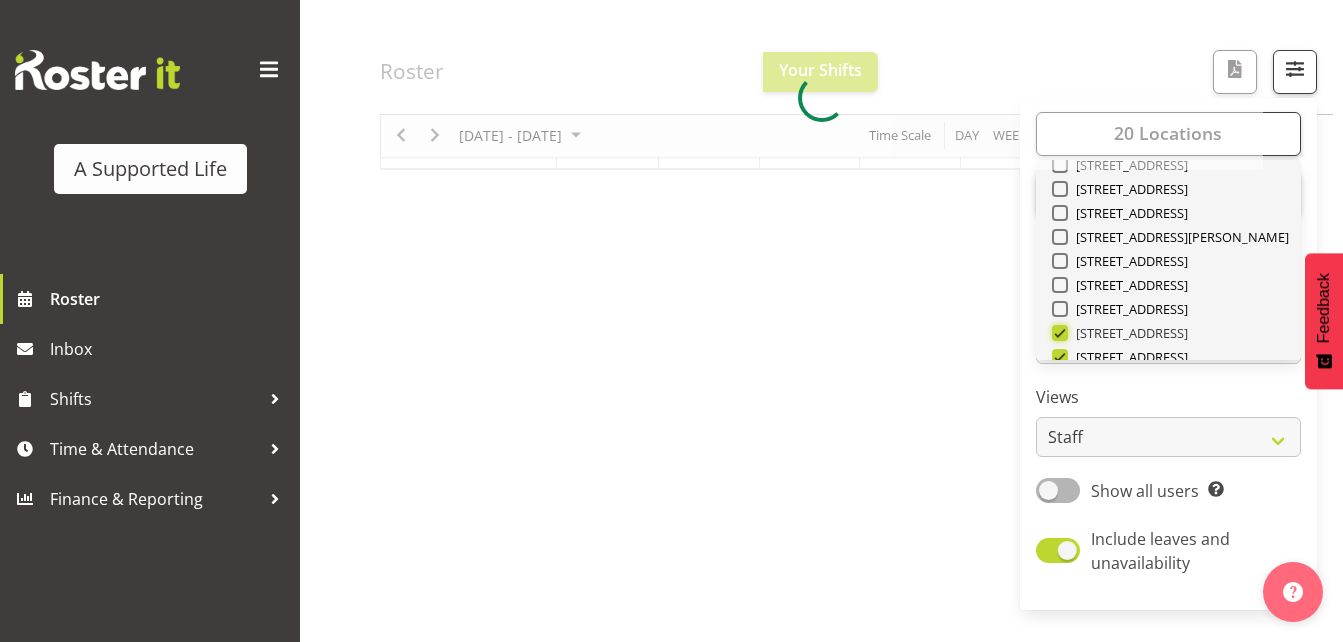 click on "[STREET_ADDRESS]" at bounding box center [1058, 333] 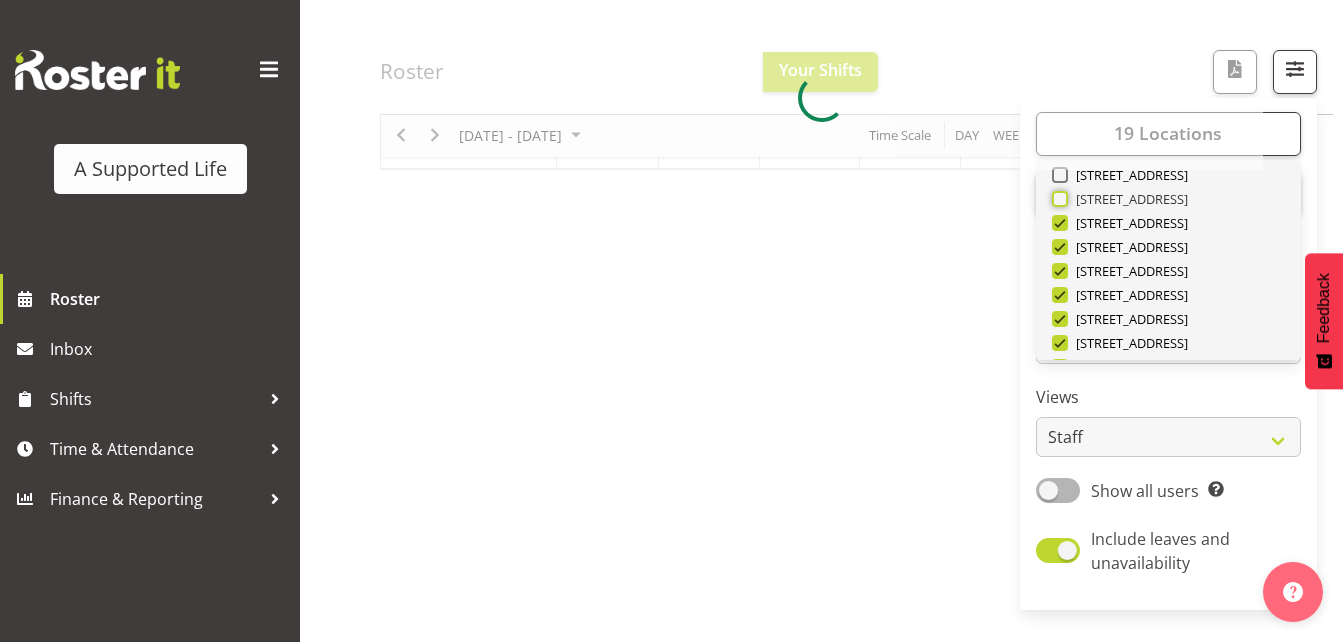 scroll, scrollTop: 298, scrollLeft: 0, axis: vertical 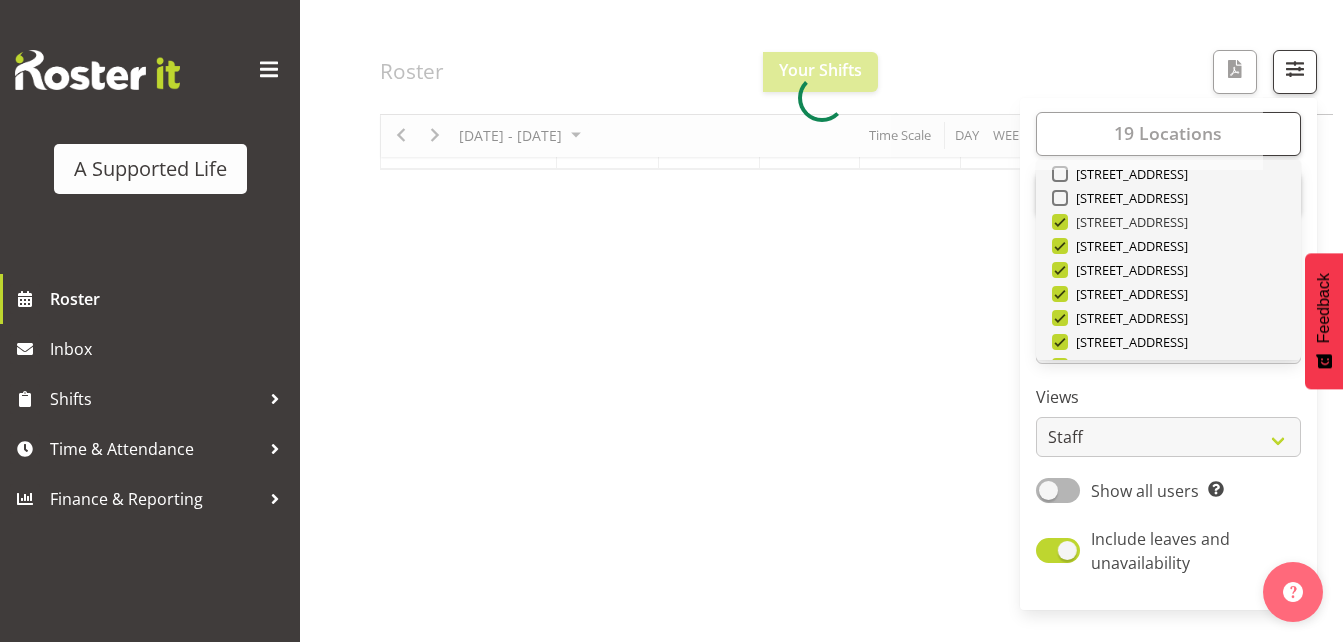 click at bounding box center [1060, 222] 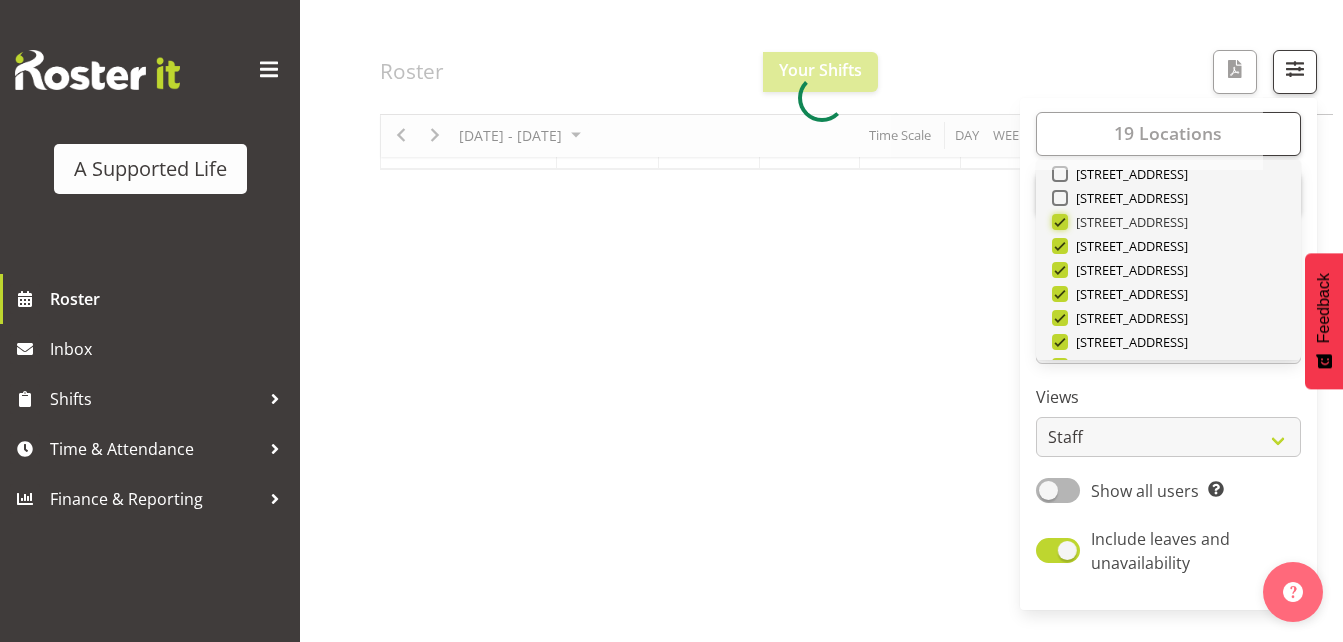 click on "[STREET_ADDRESS]" at bounding box center (1058, 222) 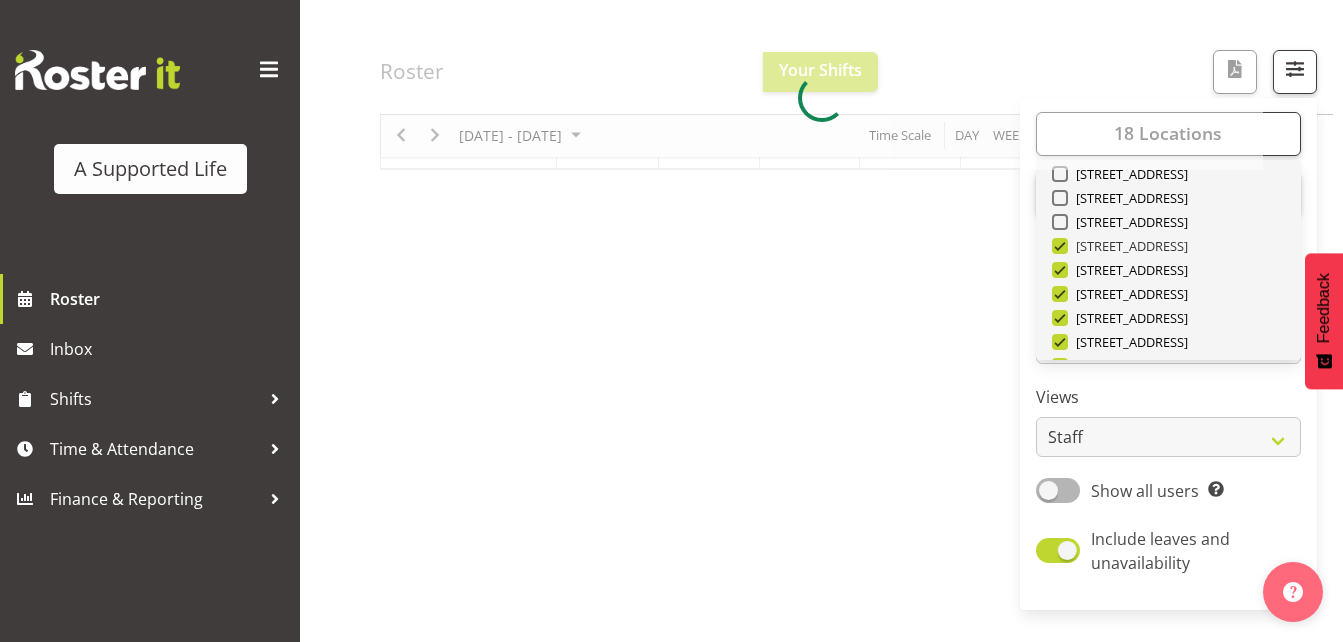 click at bounding box center (1060, 246) 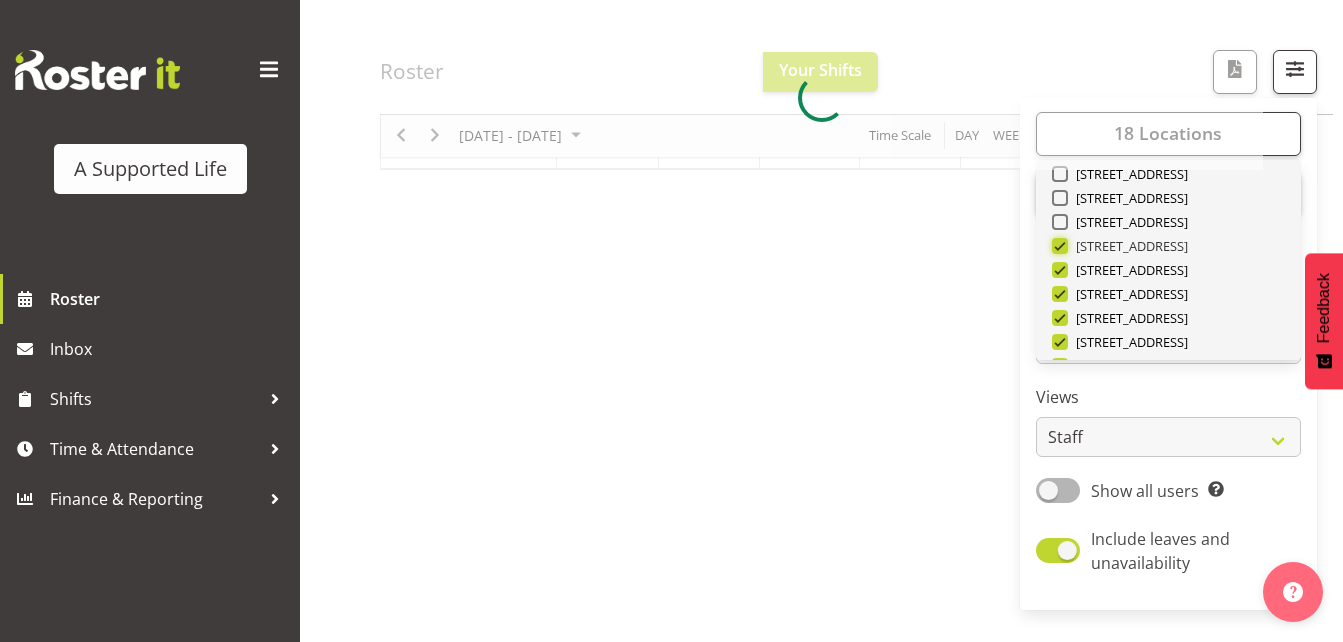 click on "[STREET_ADDRESS]" at bounding box center (1058, 246) 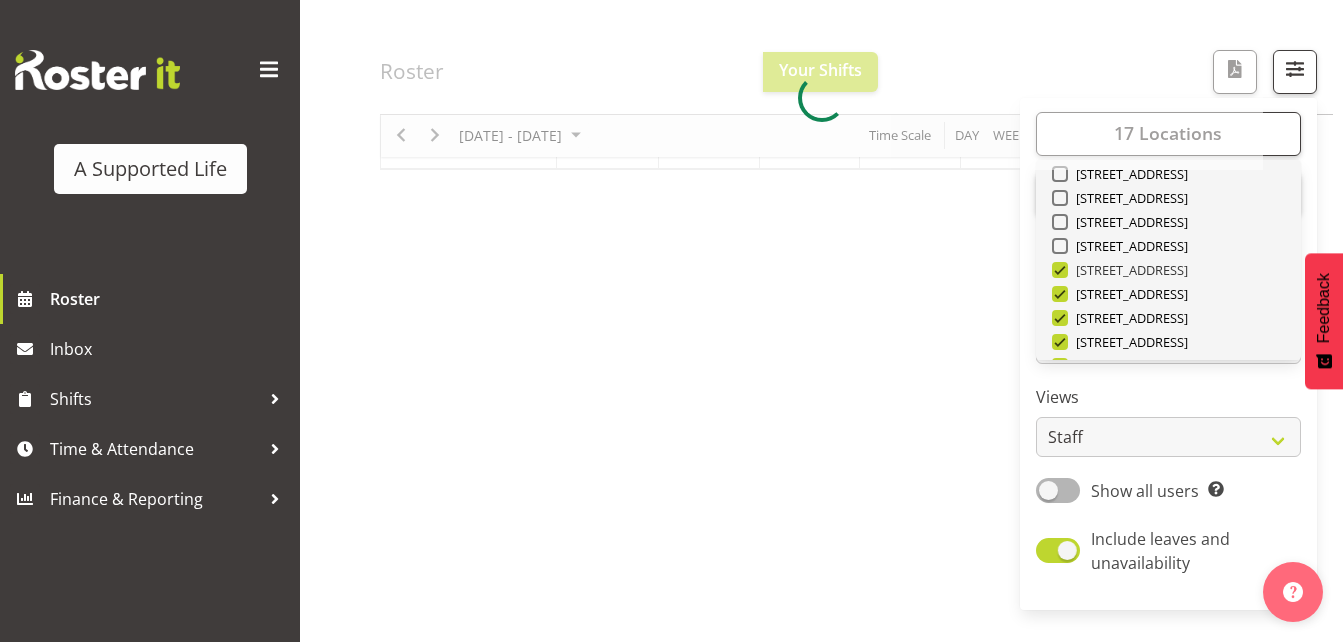 click at bounding box center (1060, 270) 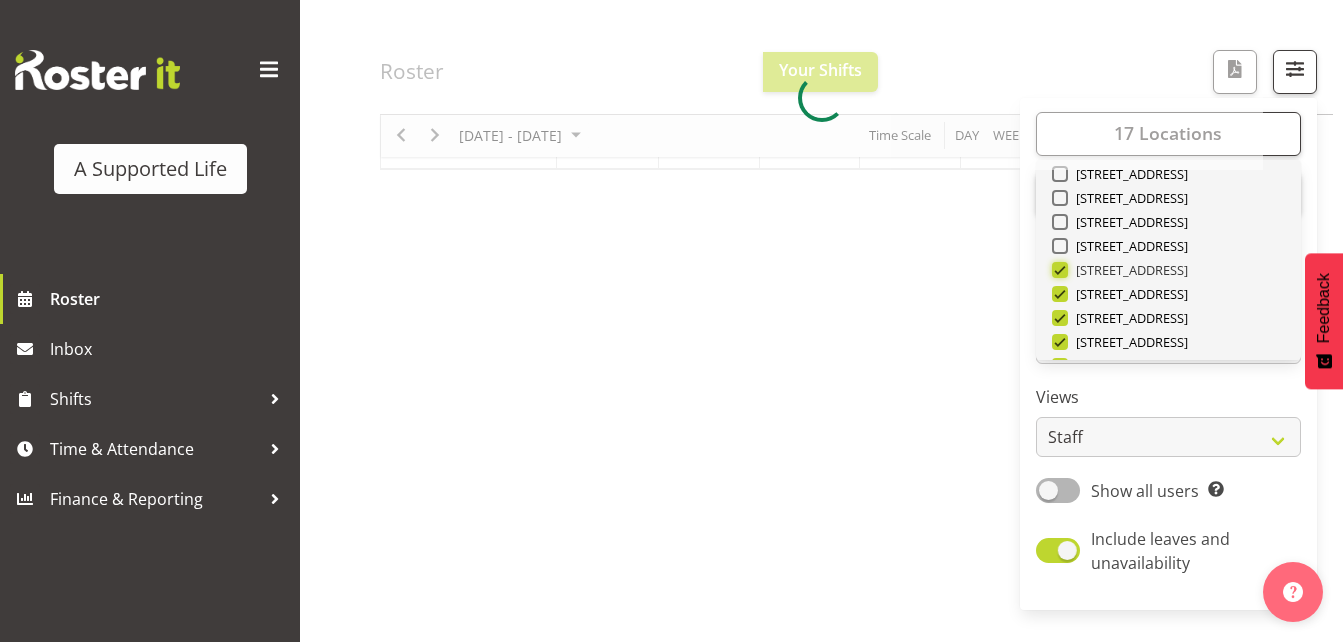 click on "[STREET_ADDRESS]" at bounding box center (1058, 270) 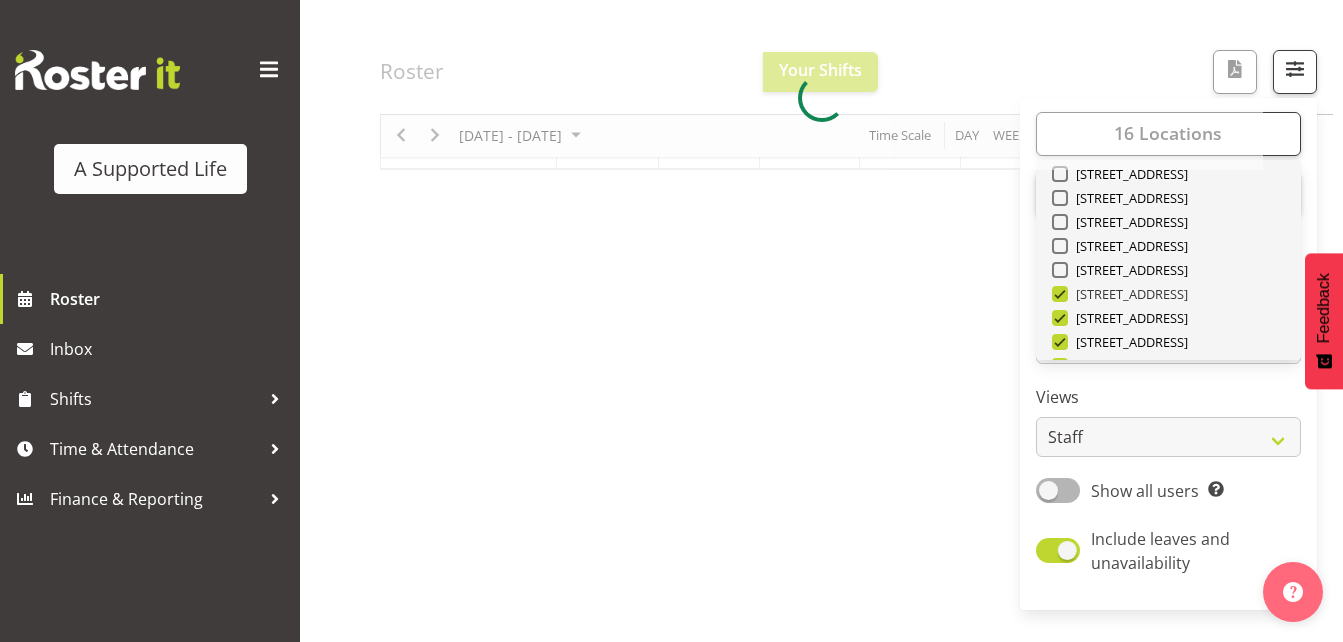 click at bounding box center [1060, 294] 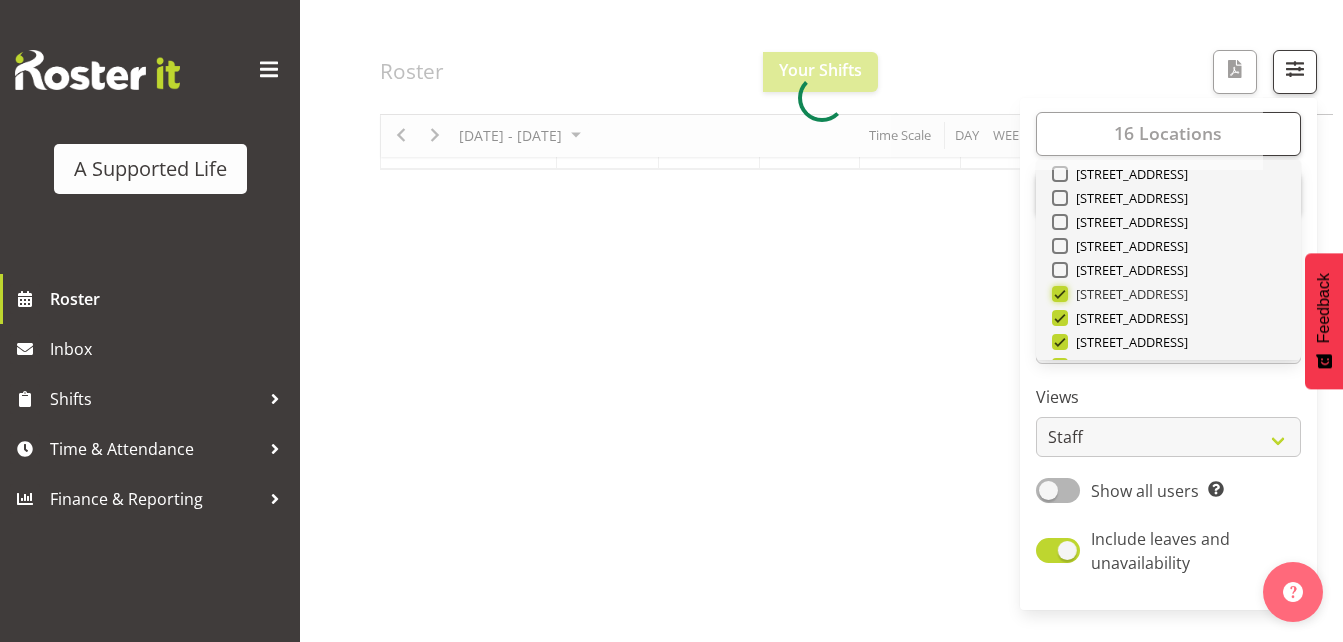 click on "[STREET_ADDRESS]" at bounding box center (1058, 294) 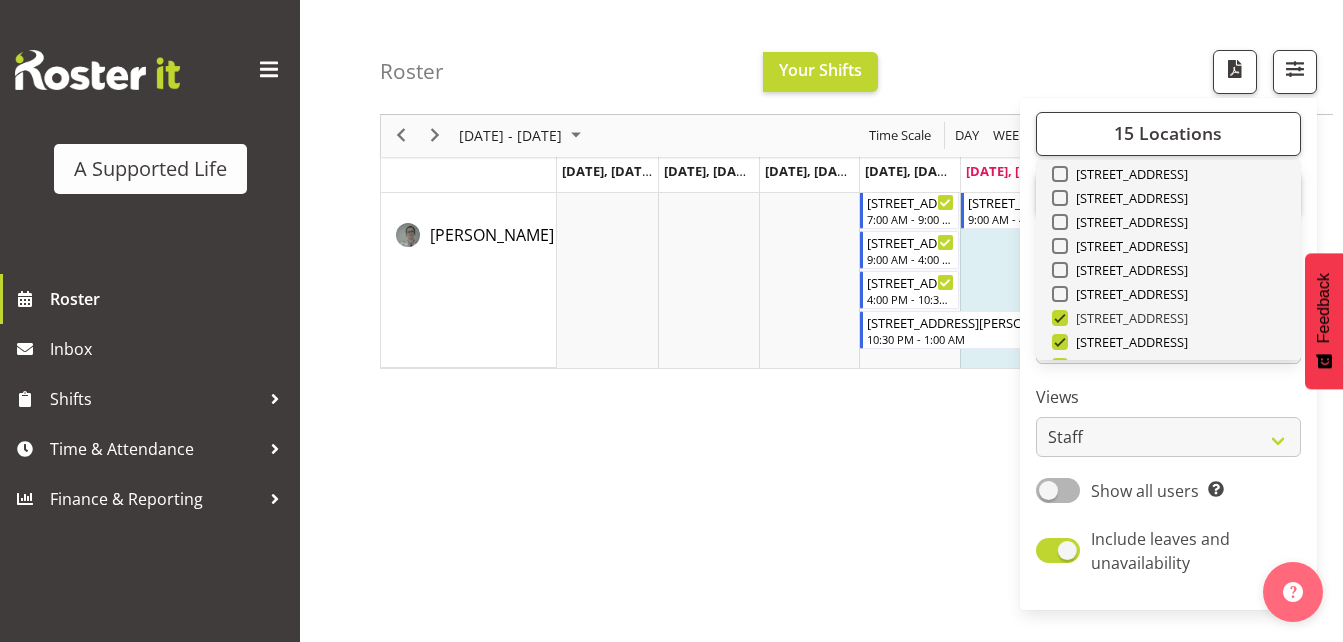 click at bounding box center (1060, 318) 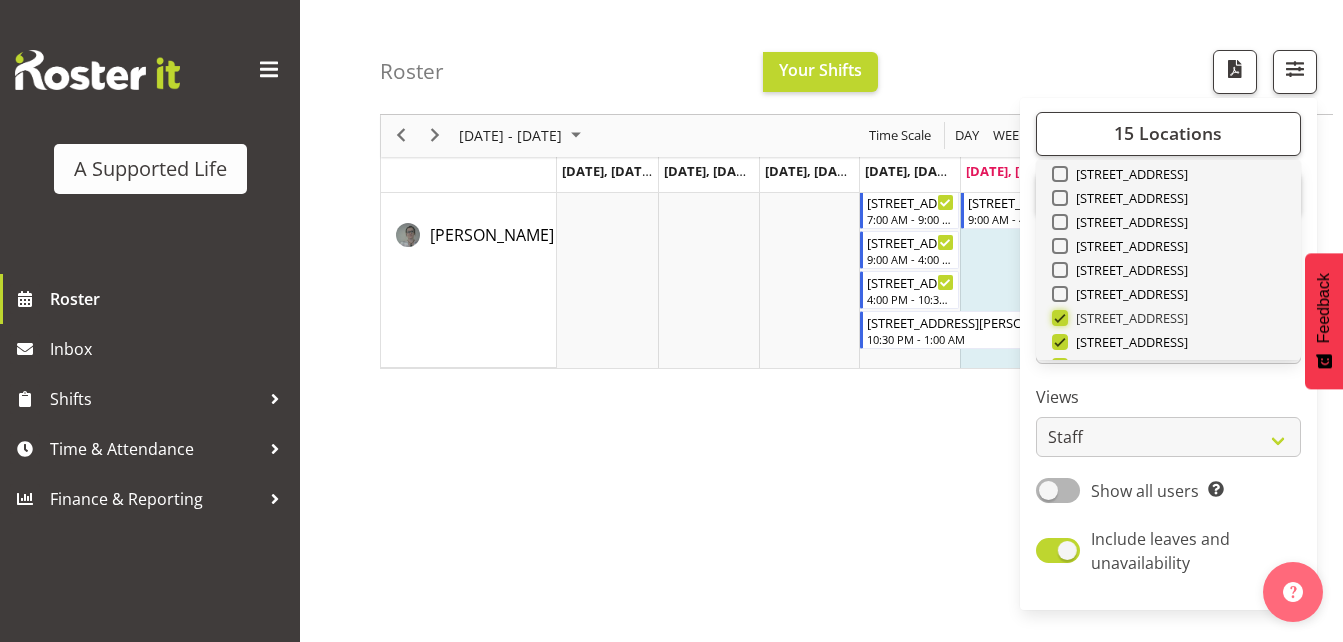 click on "[STREET_ADDRESS]" at bounding box center [1058, 318] 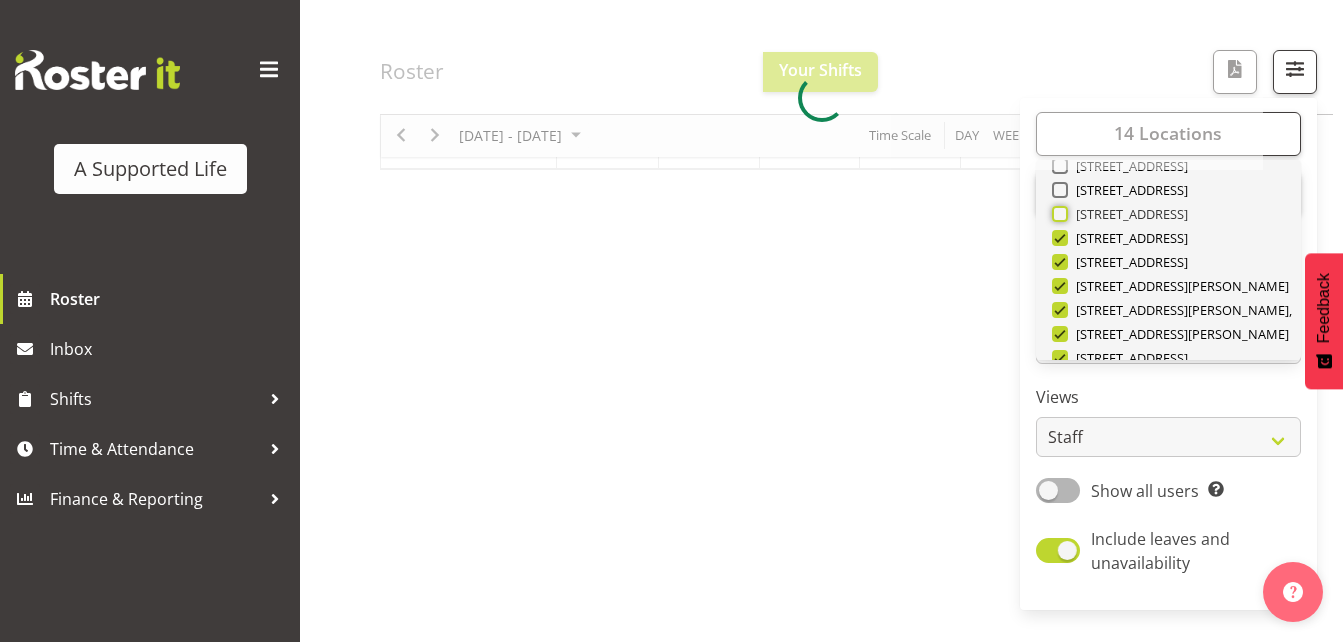 scroll, scrollTop: 404, scrollLeft: 0, axis: vertical 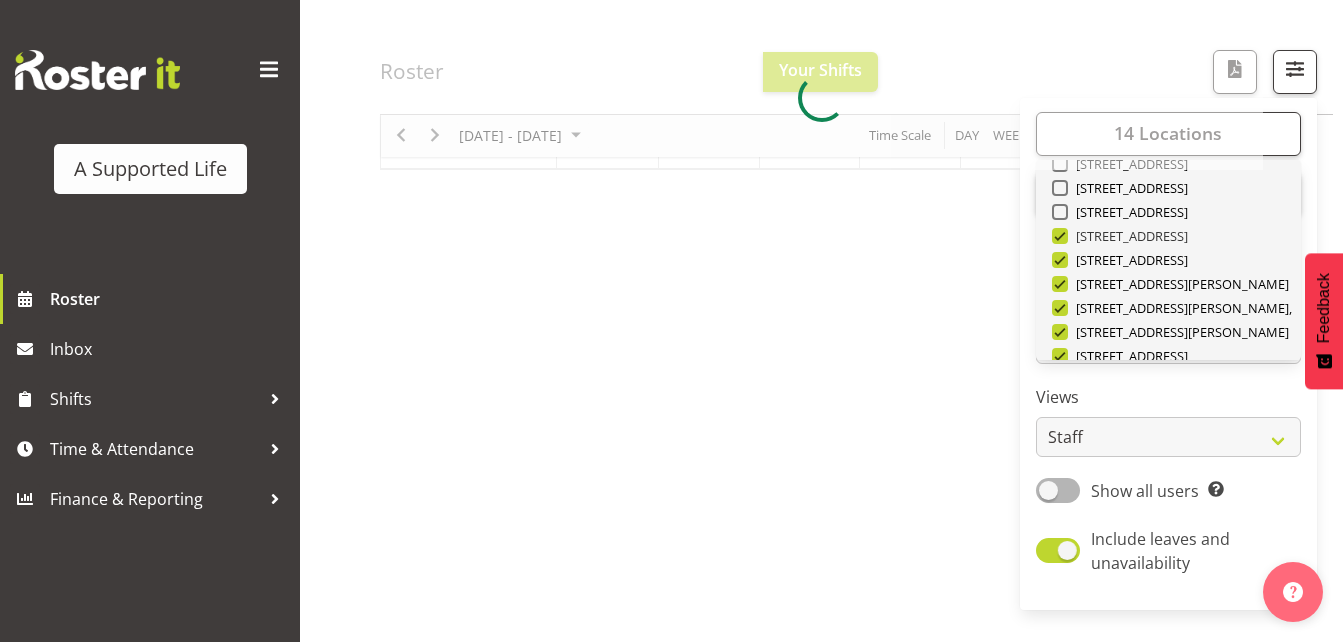 click at bounding box center (1060, 236) 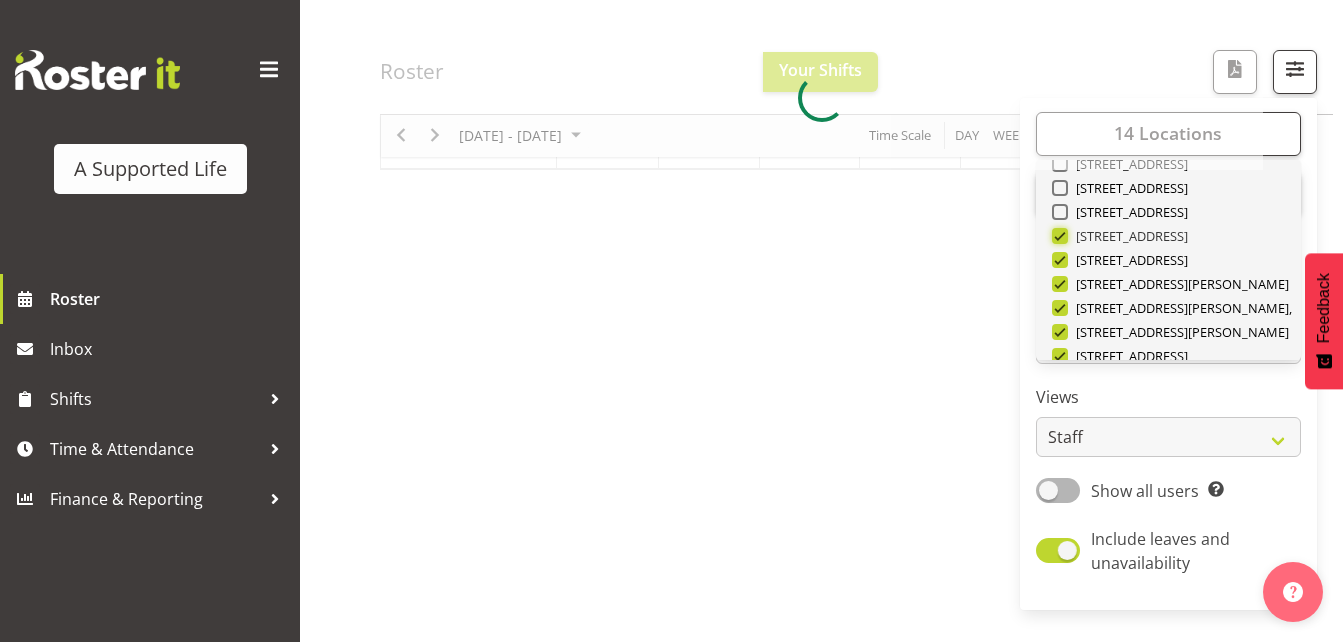 click on "[STREET_ADDRESS]" at bounding box center [1058, 236] 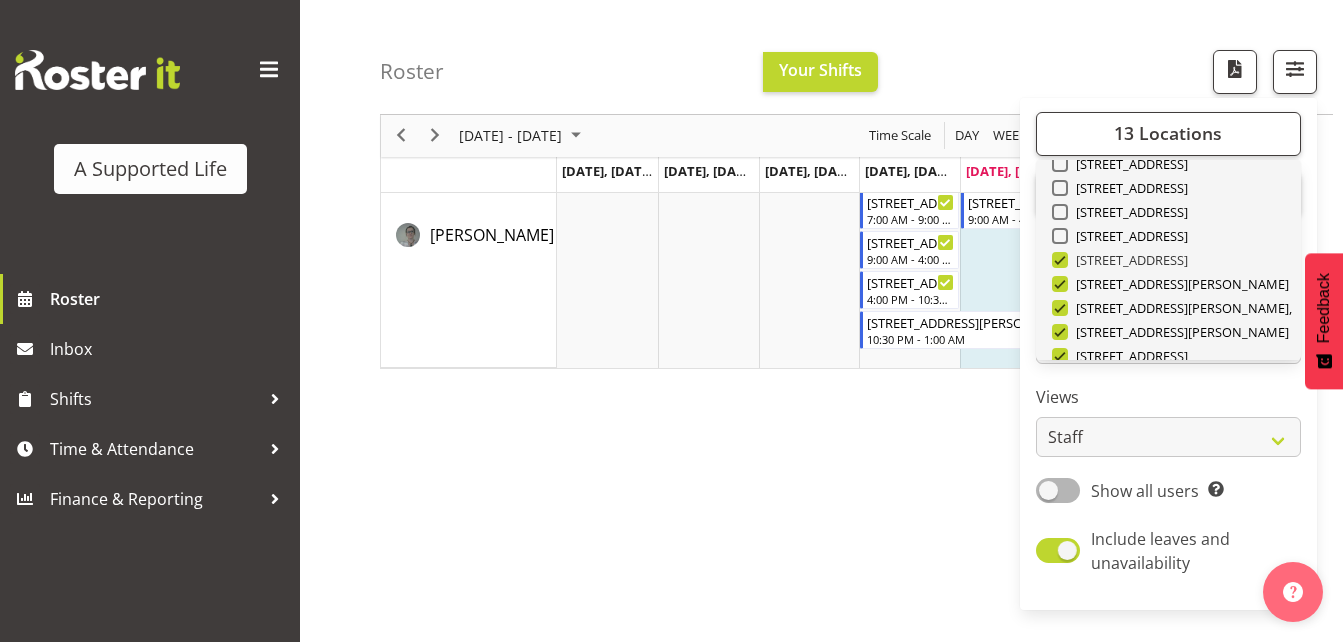 click at bounding box center [1060, 260] 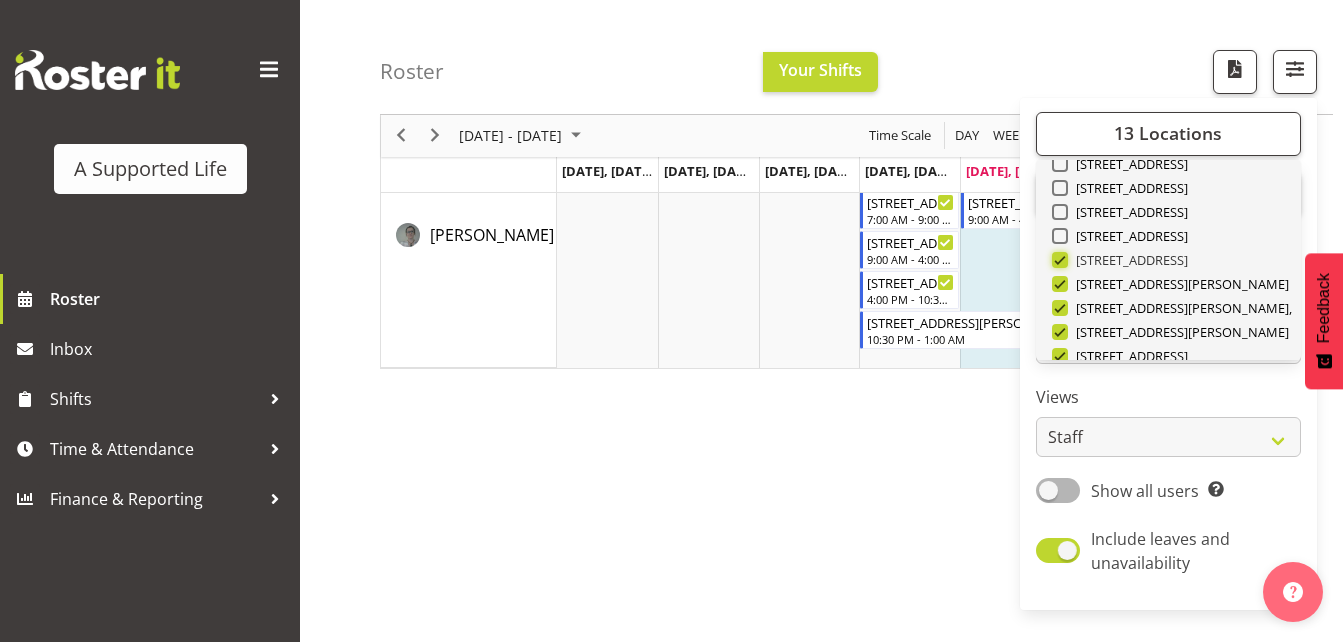 click on "[STREET_ADDRESS]" at bounding box center [1058, 260] 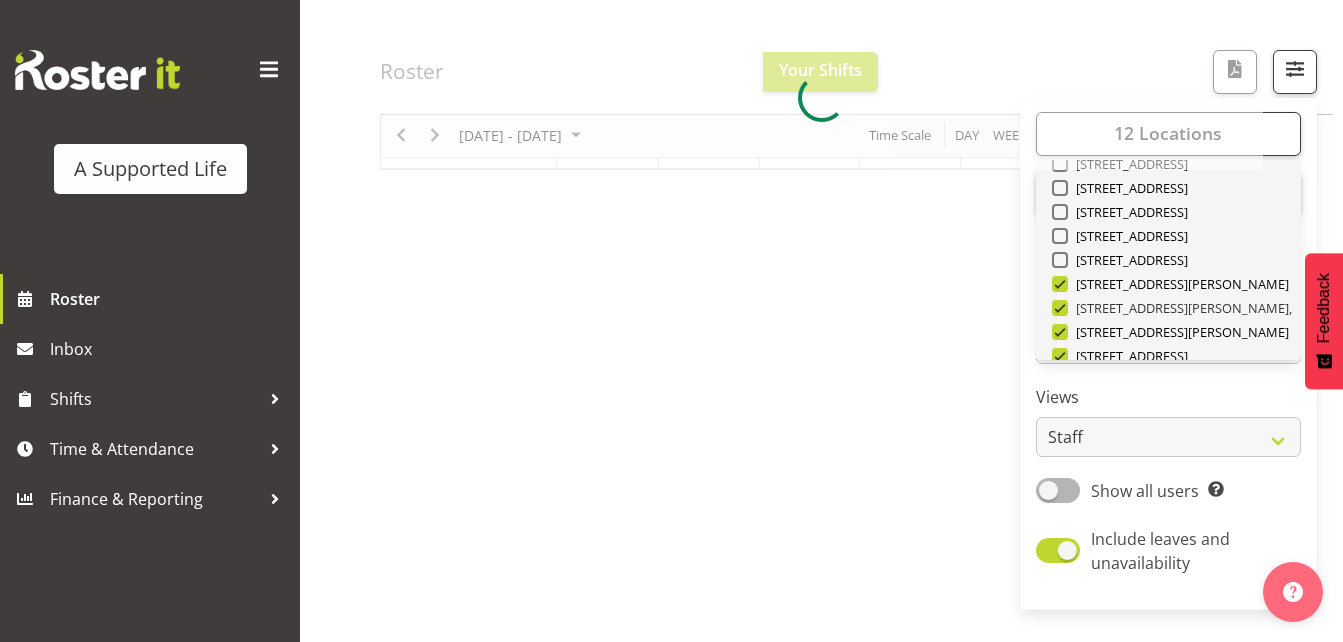 click at bounding box center (1060, 308) 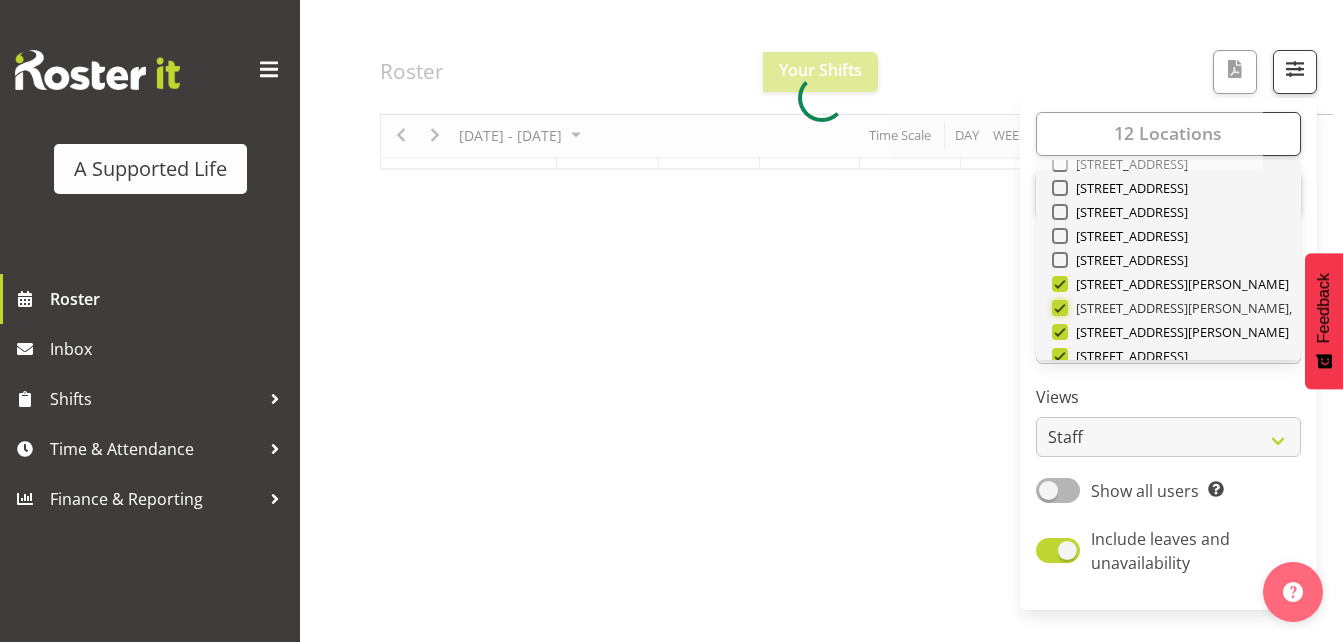 click on "[STREET_ADDRESS][PERSON_NAME]," at bounding box center (1058, 308) 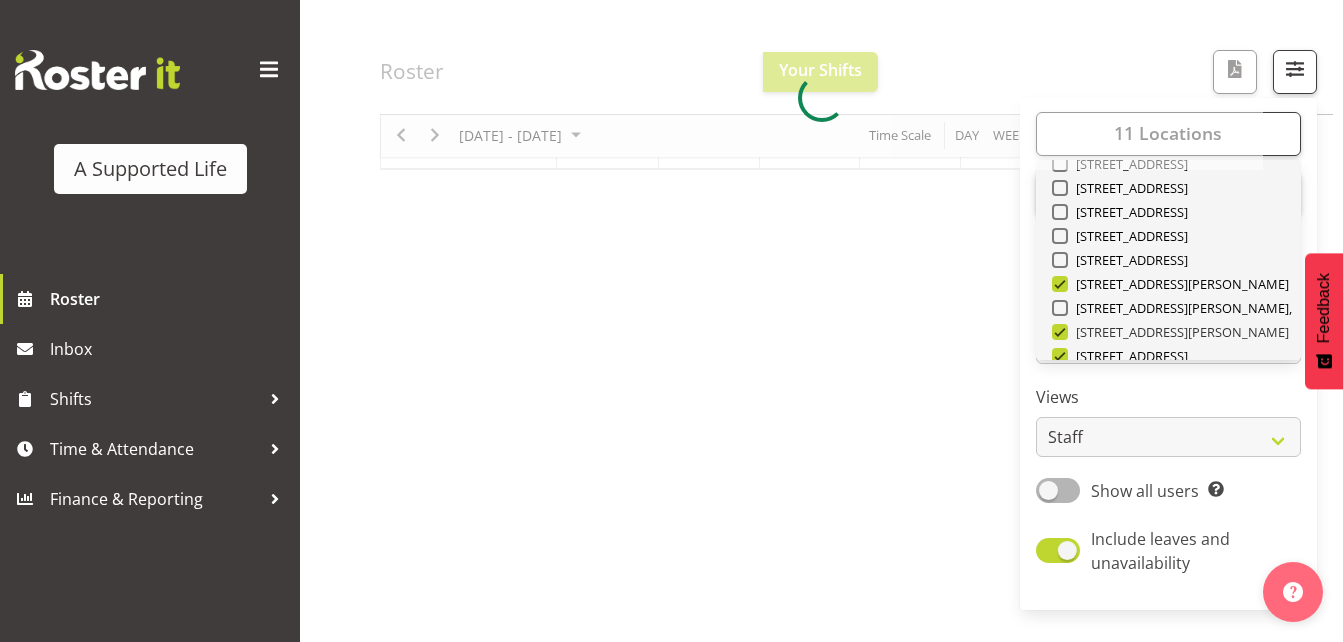 click at bounding box center (1060, 332) 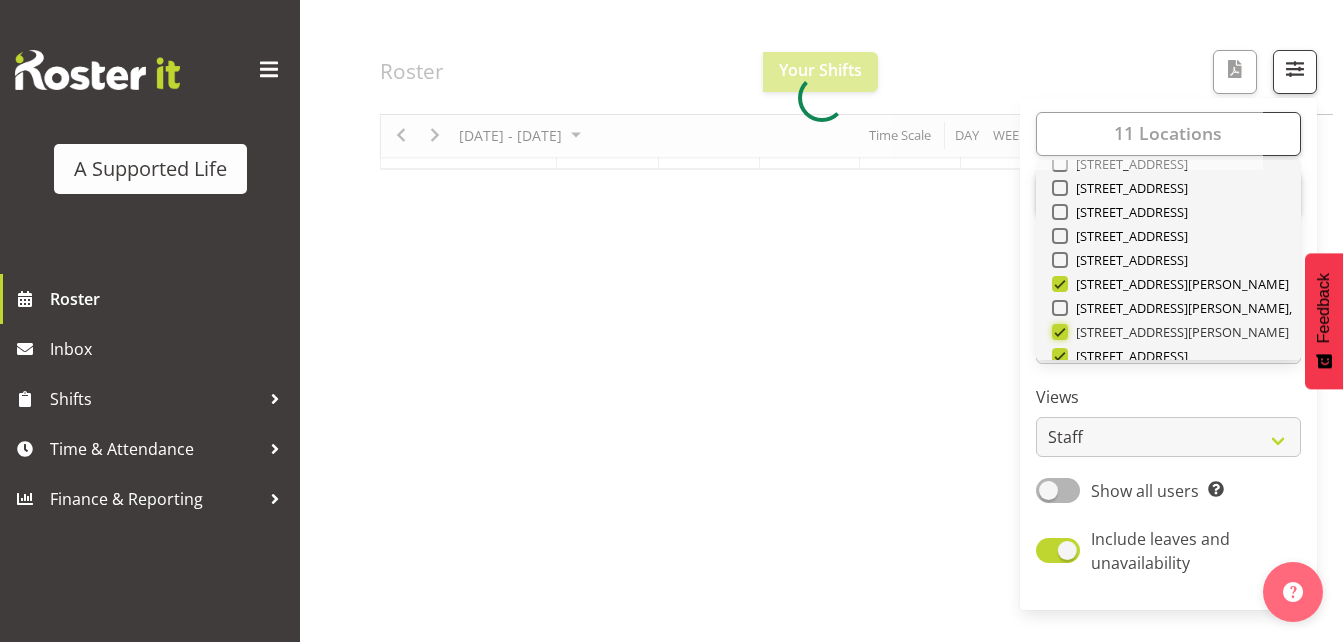 click on "[STREET_ADDRESS][PERSON_NAME]" at bounding box center [1058, 332] 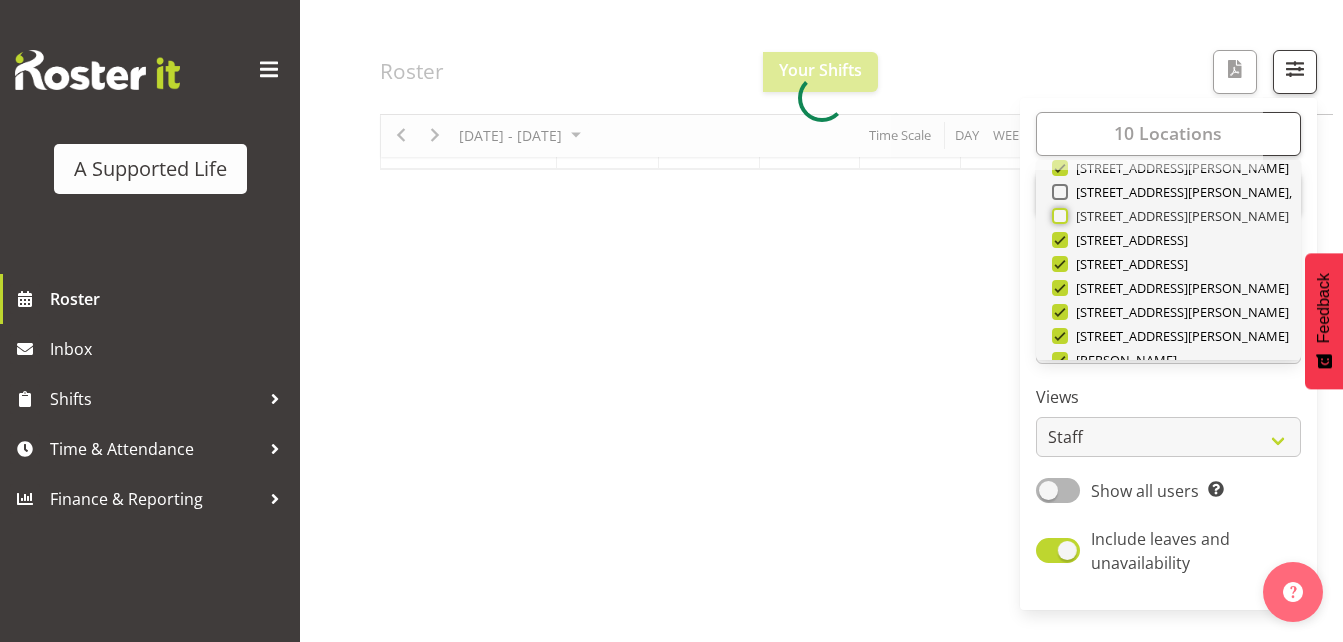 scroll, scrollTop: 521, scrollLeft: 0, axis: vertical 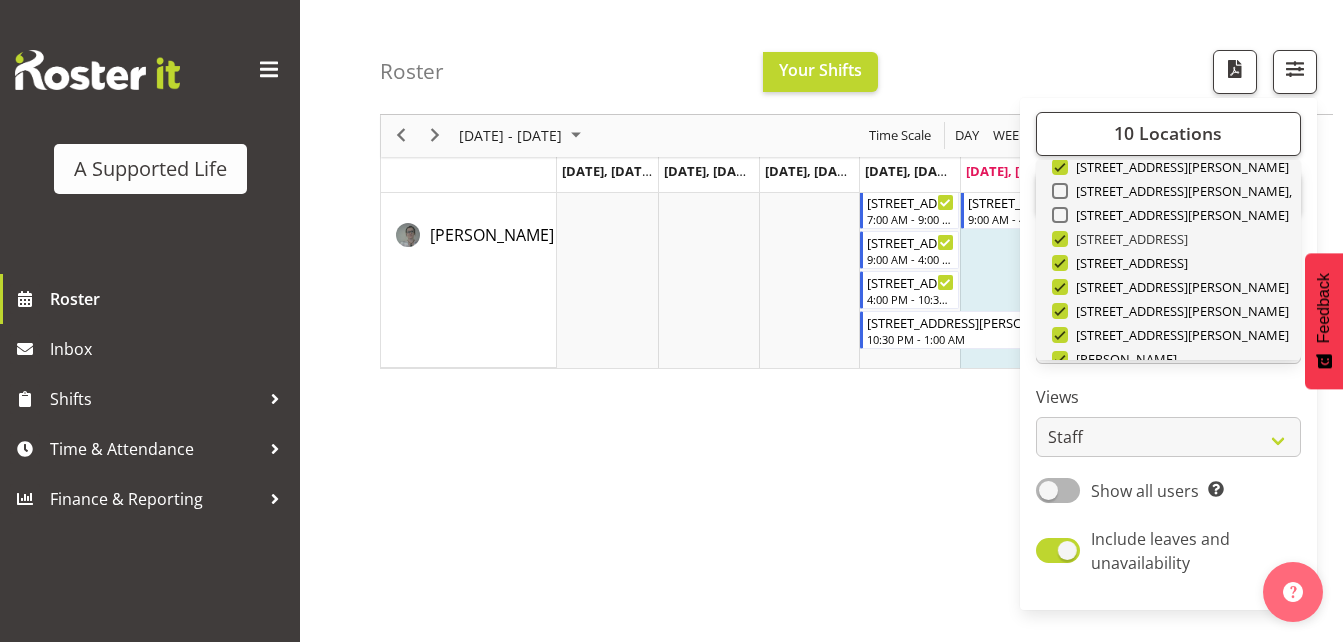 click at bounding box center (1060, 239) 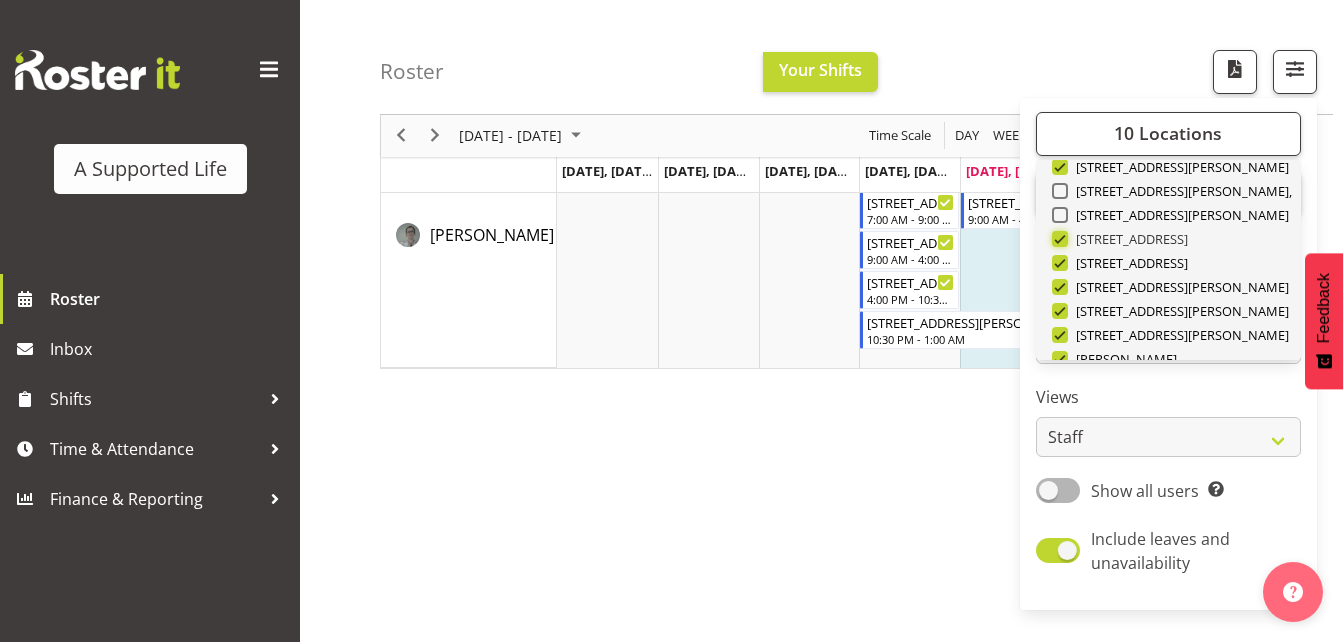 click on "[STREET_ADDRESS]" at bounding box center [1058, 239] 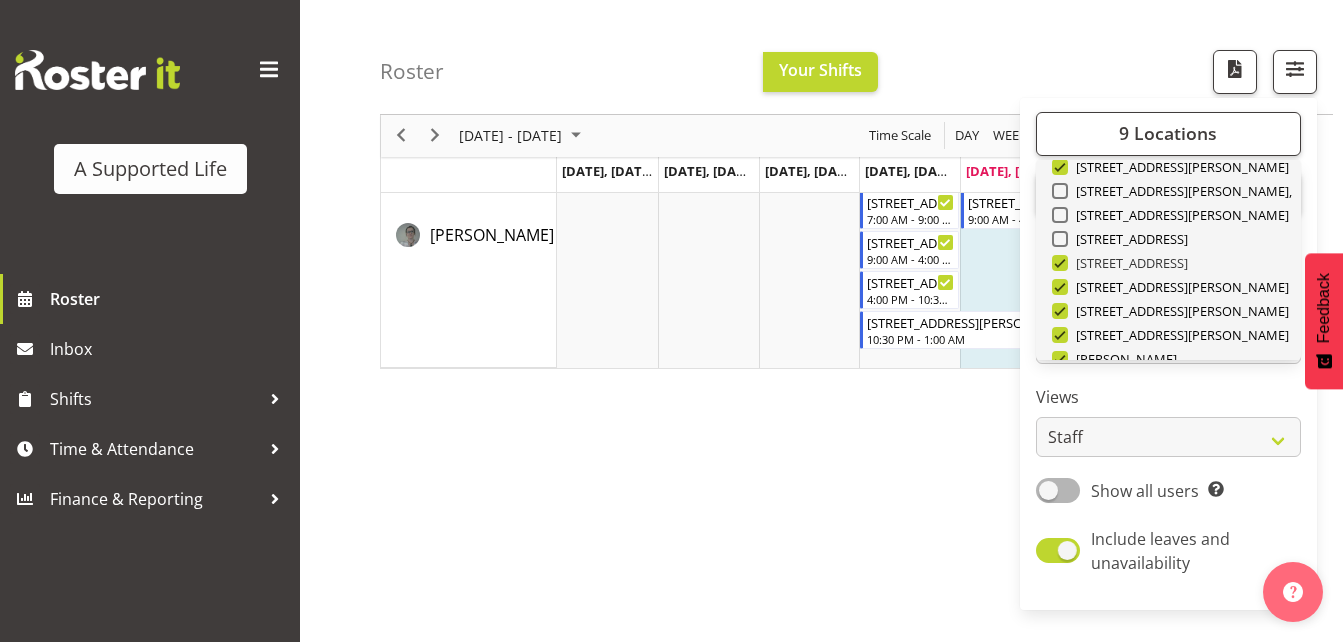 click at bounding box center [1060, 263] 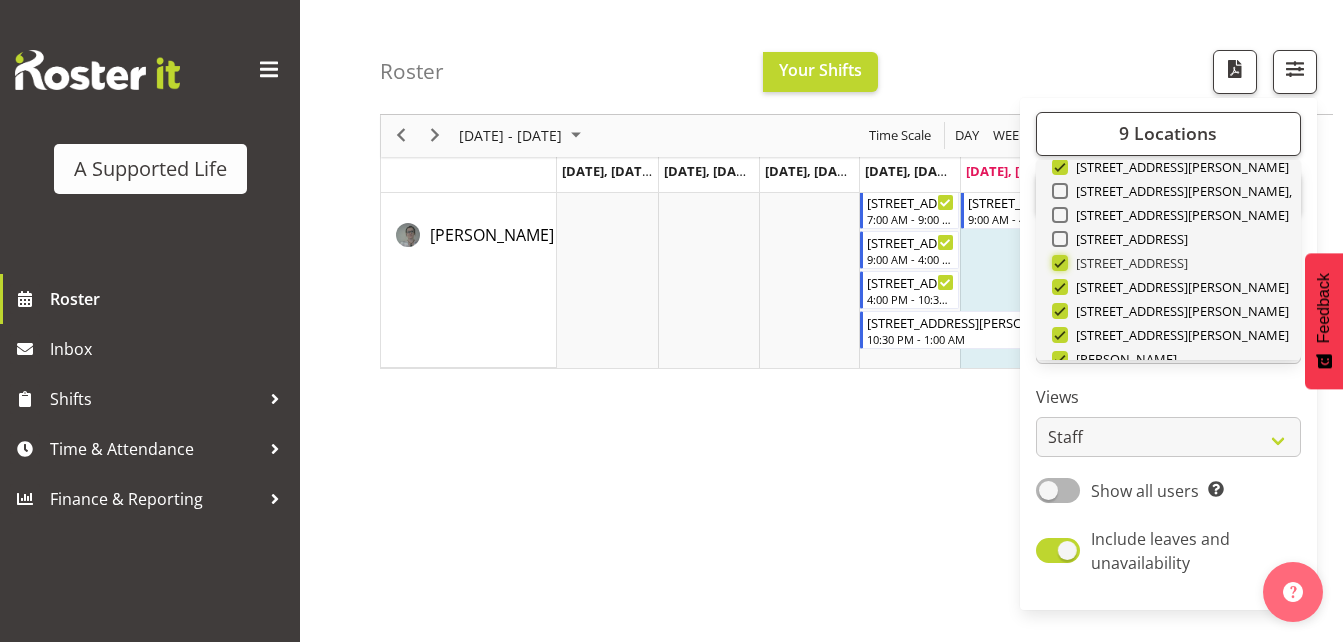 click on "[STREET_ADDRESS]" at bounding box center [1058, 263] 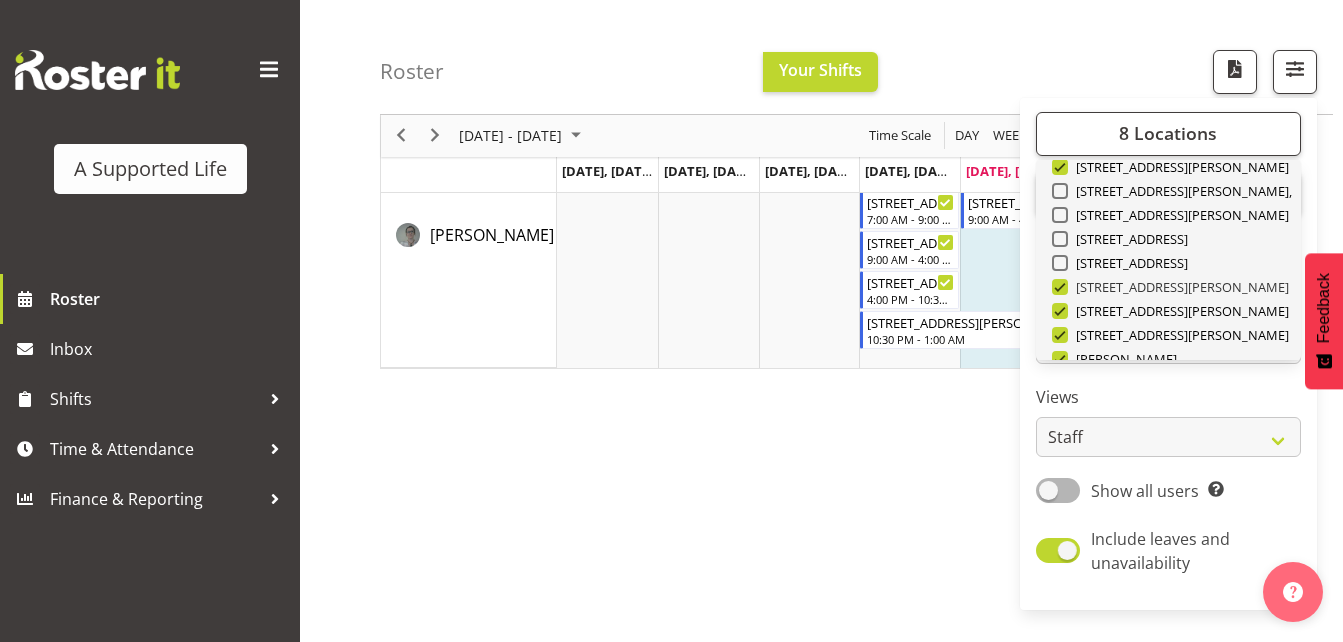 click at bounding box center [1060, 287] 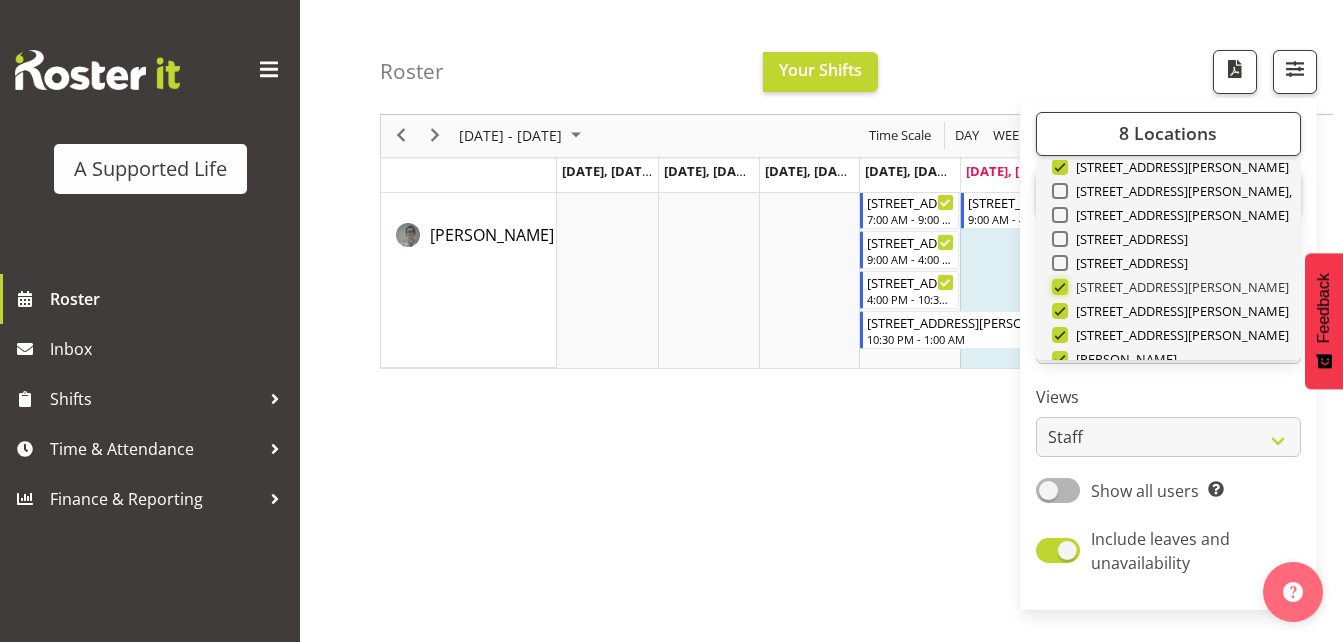 click on "[STREET_ADDRESS][PERSON_NAME]" at bounding box center [1058, 287] 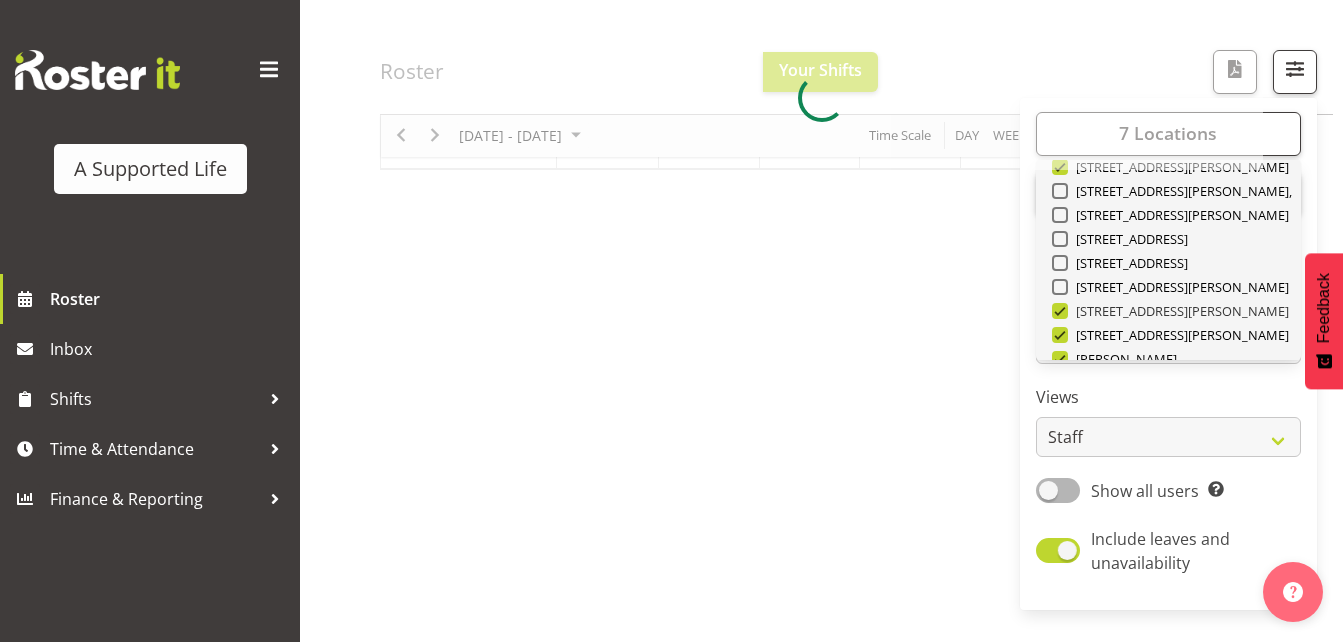 click at bounding box center [1060, 311] 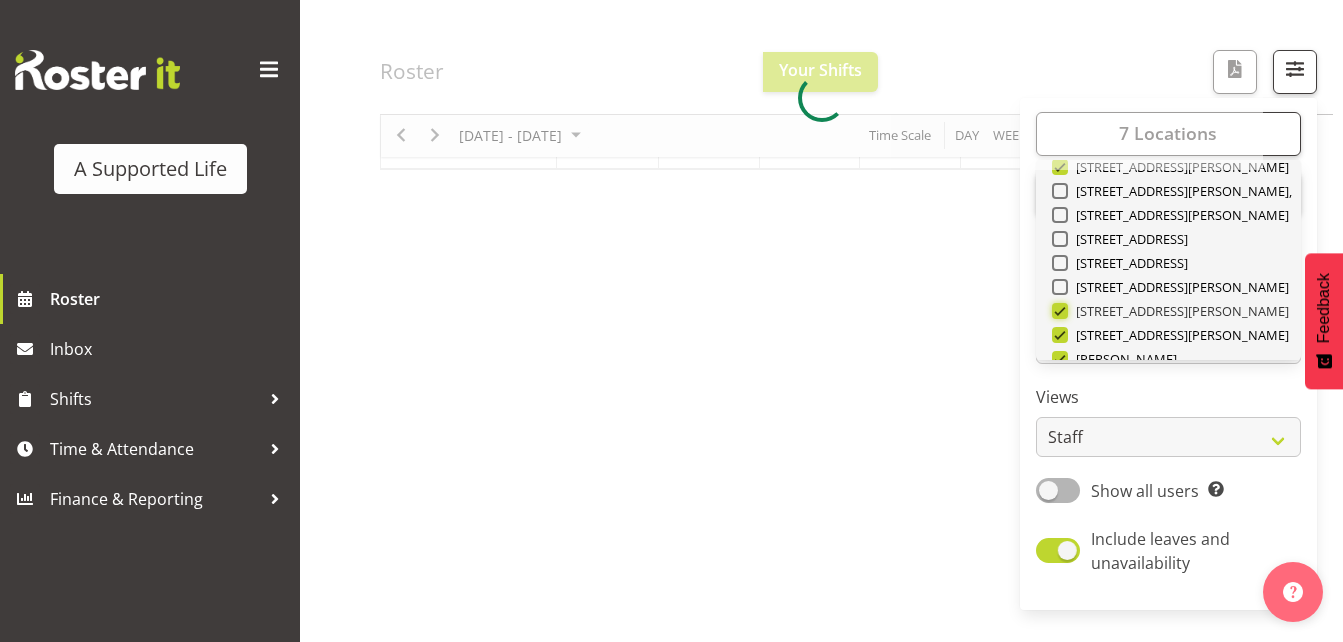 click on "[STREET_ADDRESS][PERSON_NAME]" at bounding box center [1058, 311] 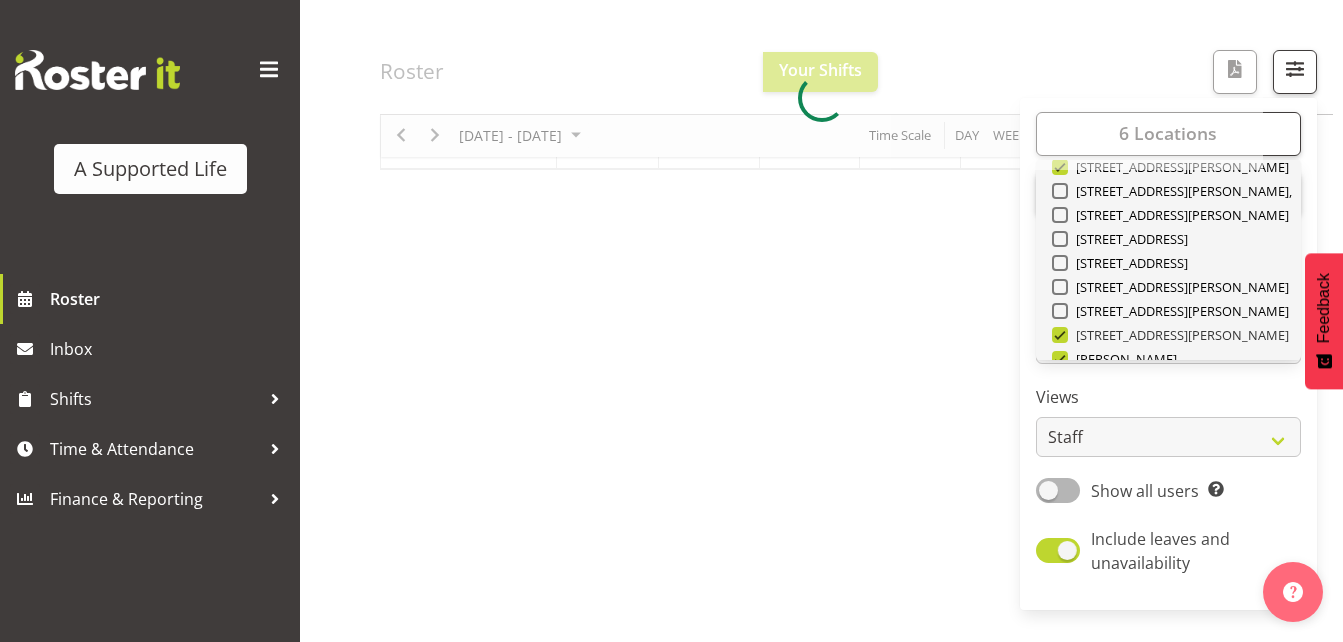 click at bounding box center (1060, 335) 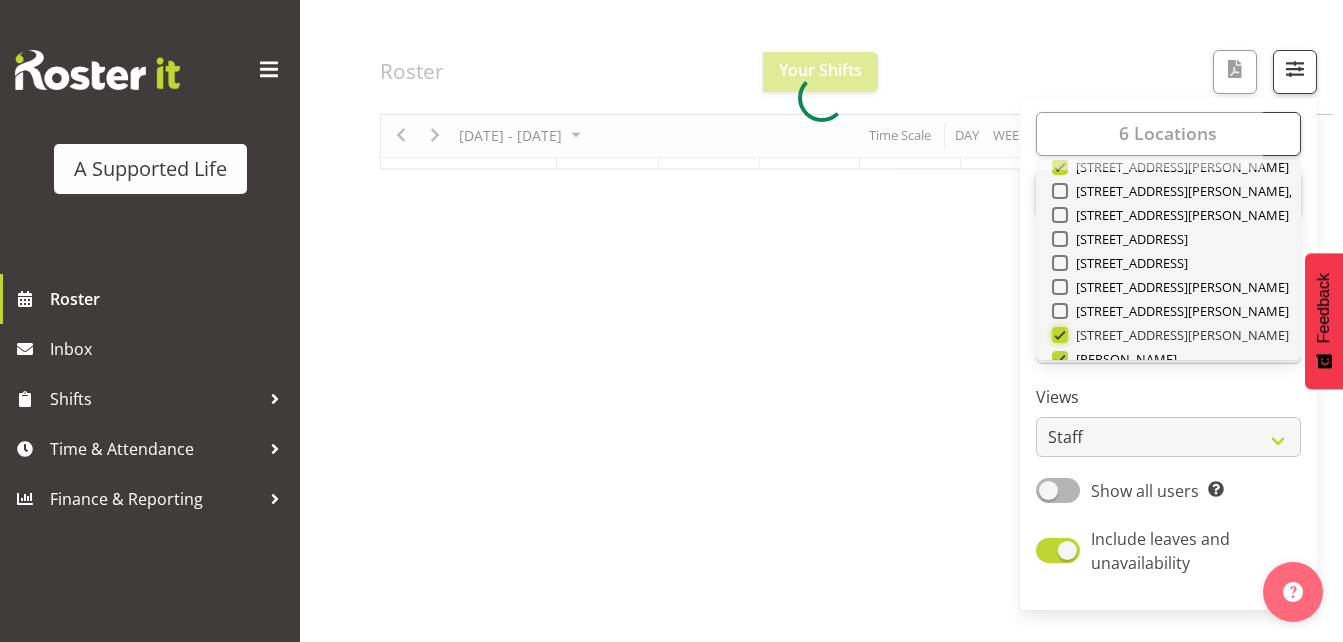 click on "[STREET_ADDRESS][PERSON_NAME]" at bounding box center [1058, 335] 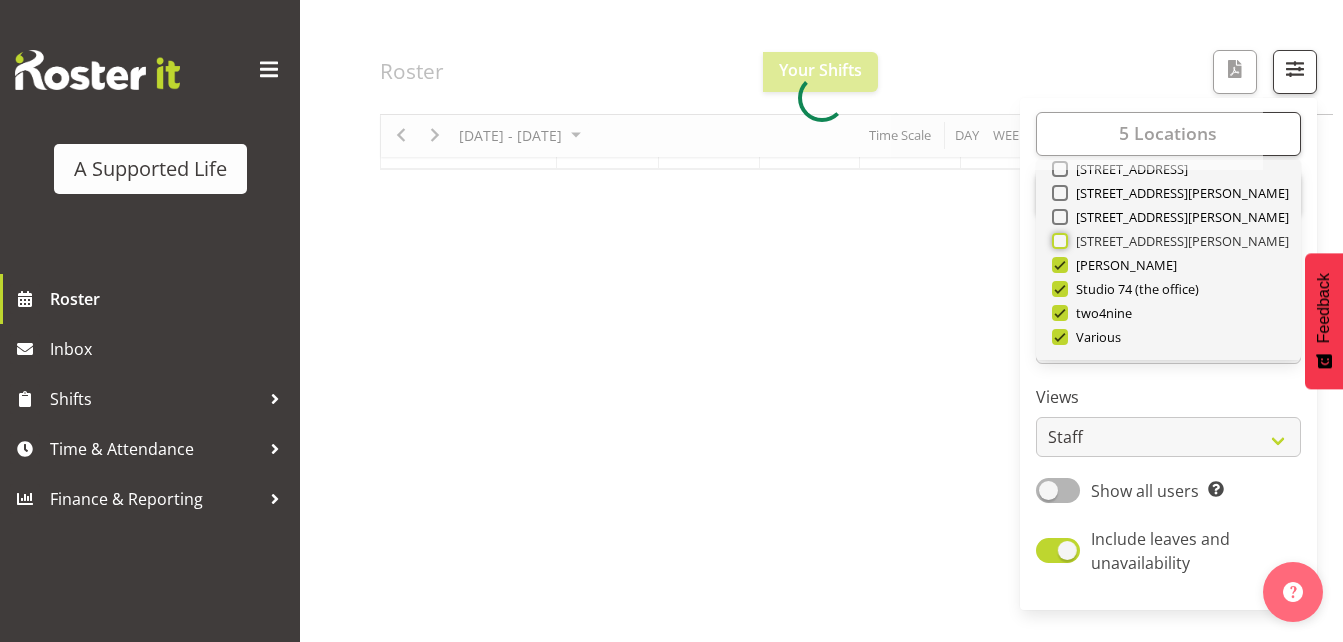 scroll, scrollTop: 628, scrollLeft: 0, axis: vertical 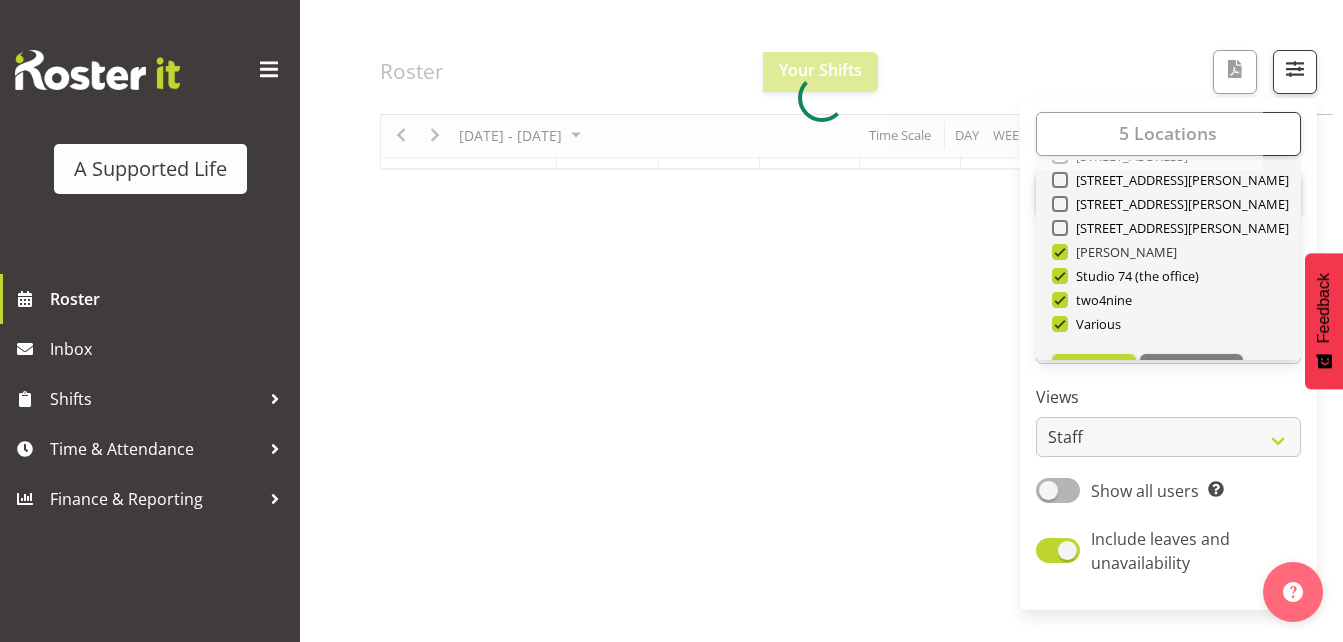 click on "Roster   Your Shifts
5 Locations
Clear
[STREET_ADDRESS]
[STREET_ADDRESS]
[STREET_ADDRESS]
[STREET_ADDRESS][PERSON_NAME]
[STREET_ADDRESS]
[STREET_ADDRESS]
[STREET_ADDRESS]
[STREET_ADDRESS][PERSON_NAME]
Clear          All Jobs" at bounding box center [821, 347] 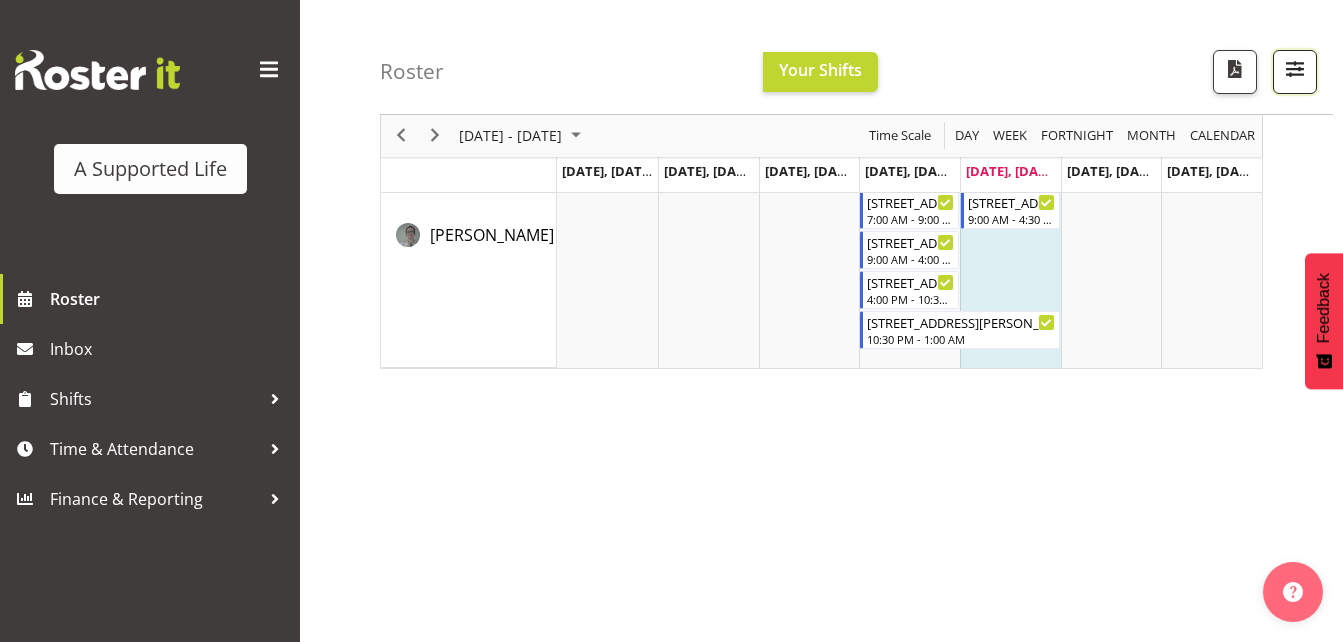 click at bounding box center [1295, 69] 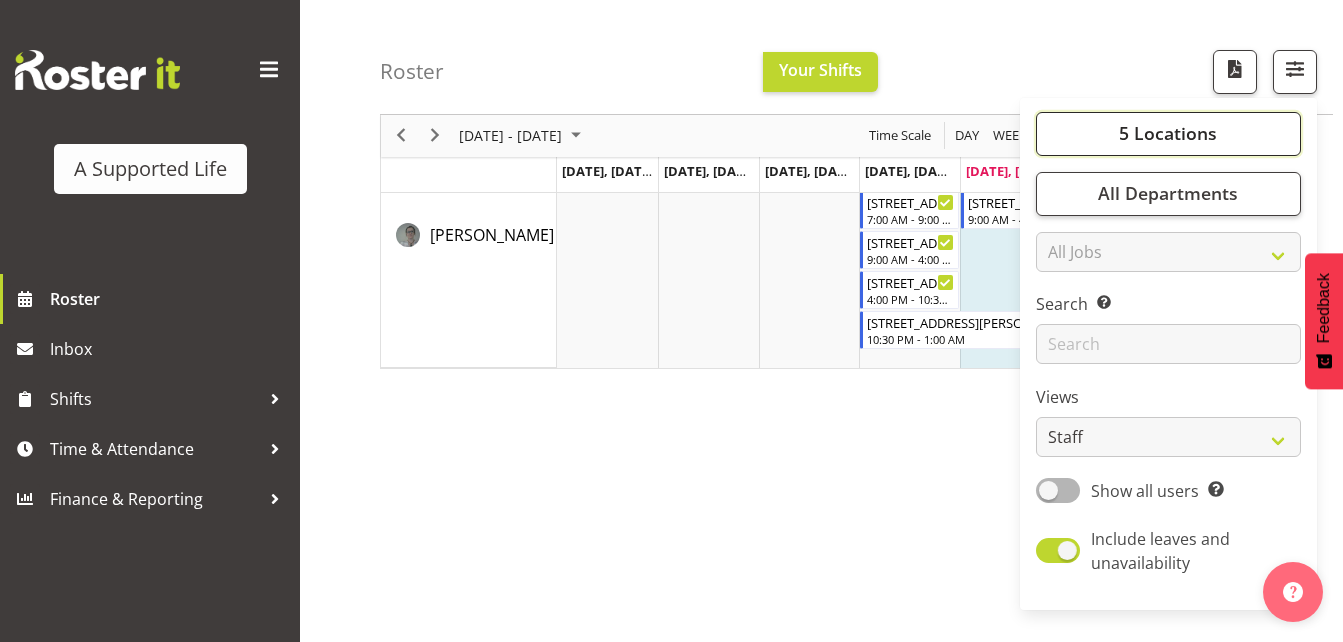 click on "5 Locations" at bounding box center (1168, 134) 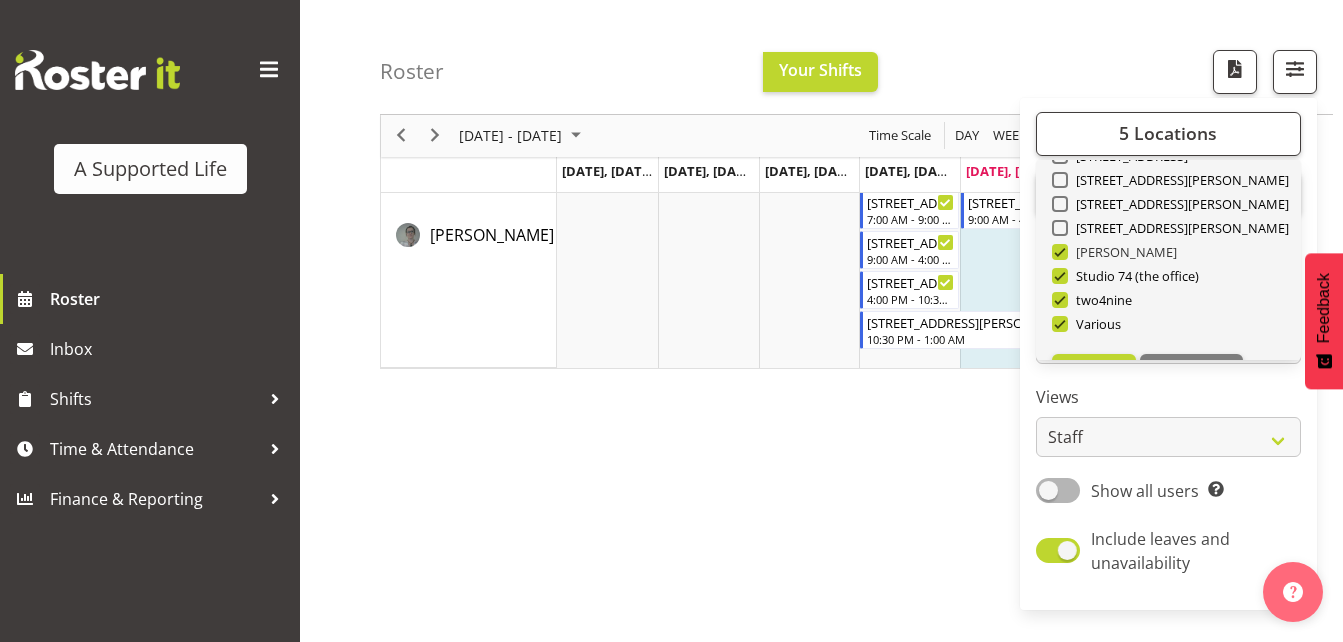 click at bounding box center (1060, 252) 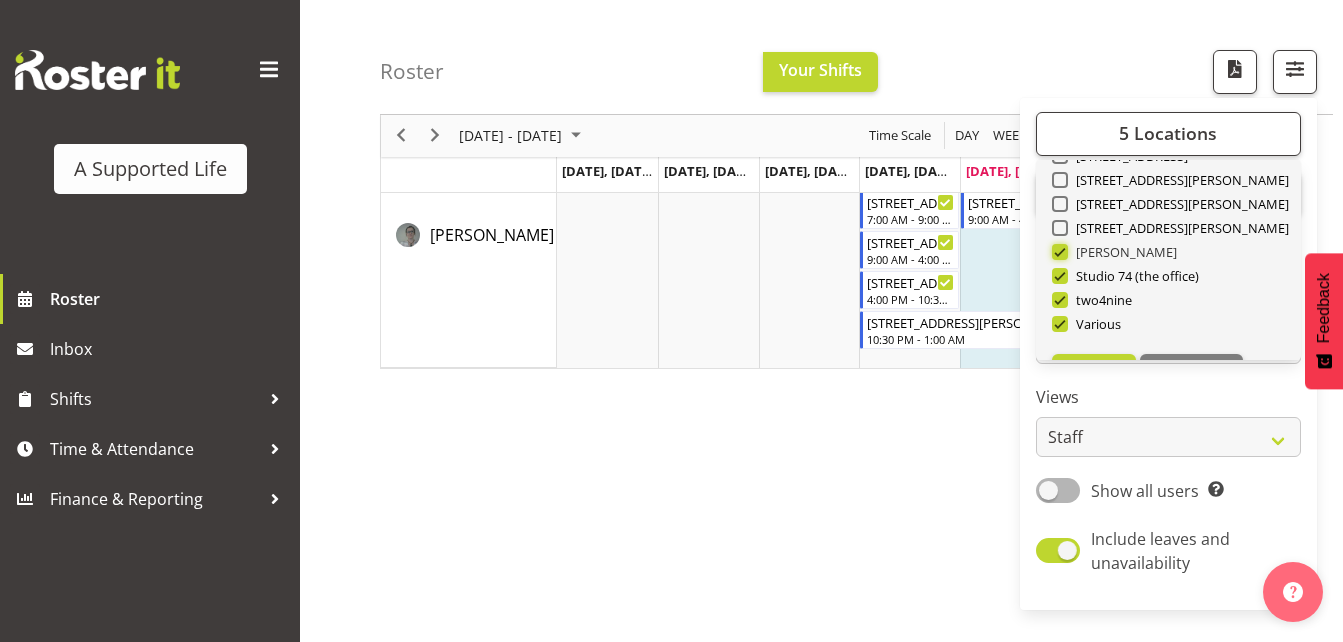 click on "[PERSON_NAME]" at bounding box center (1058, 252) 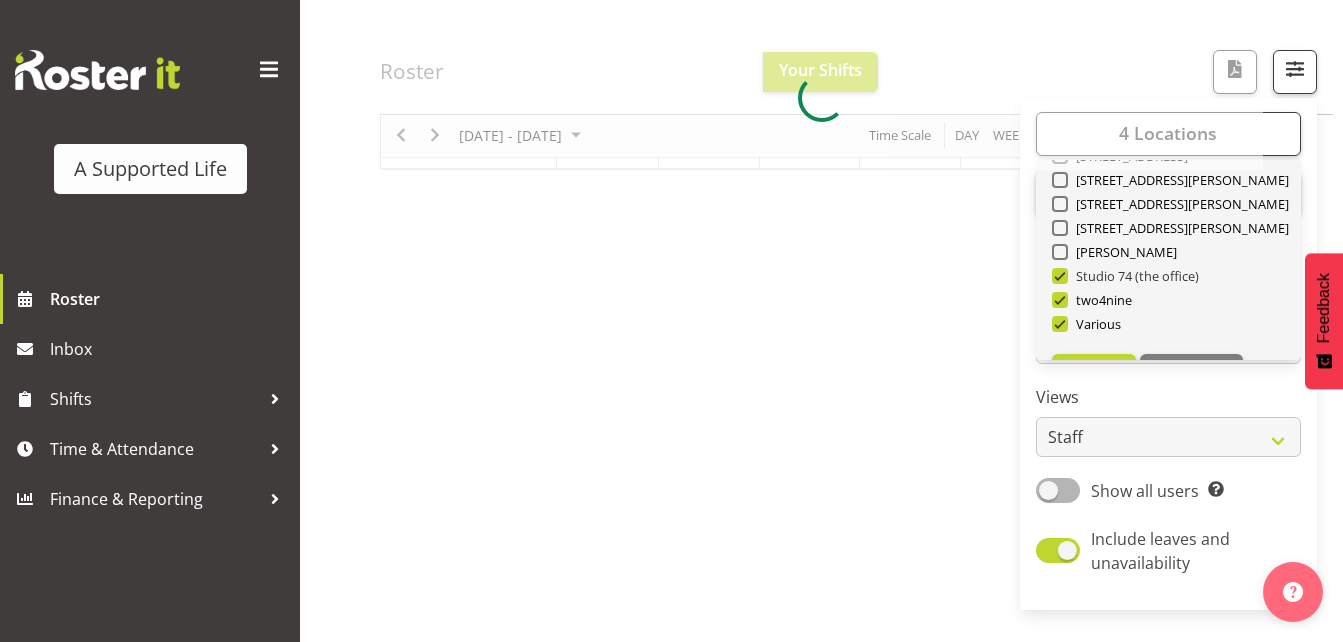 click at bounding box center (1060, 276) 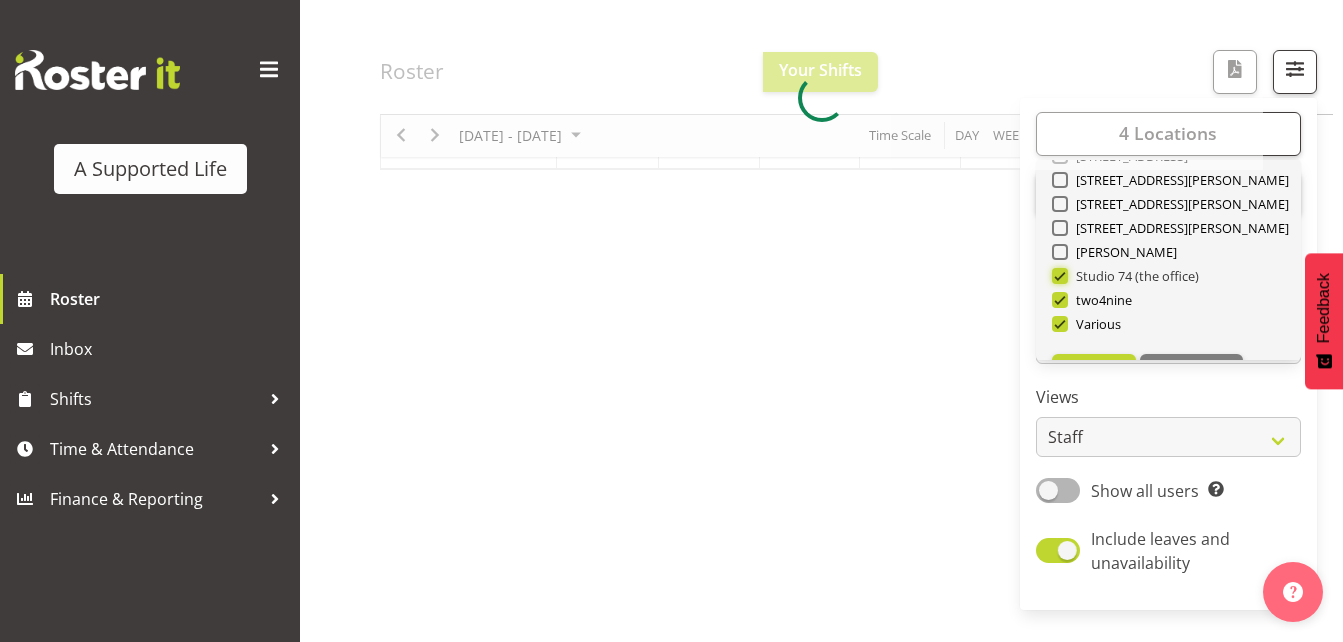 click on "Studio 74 (the office)" at bounding box center [1058, 276] 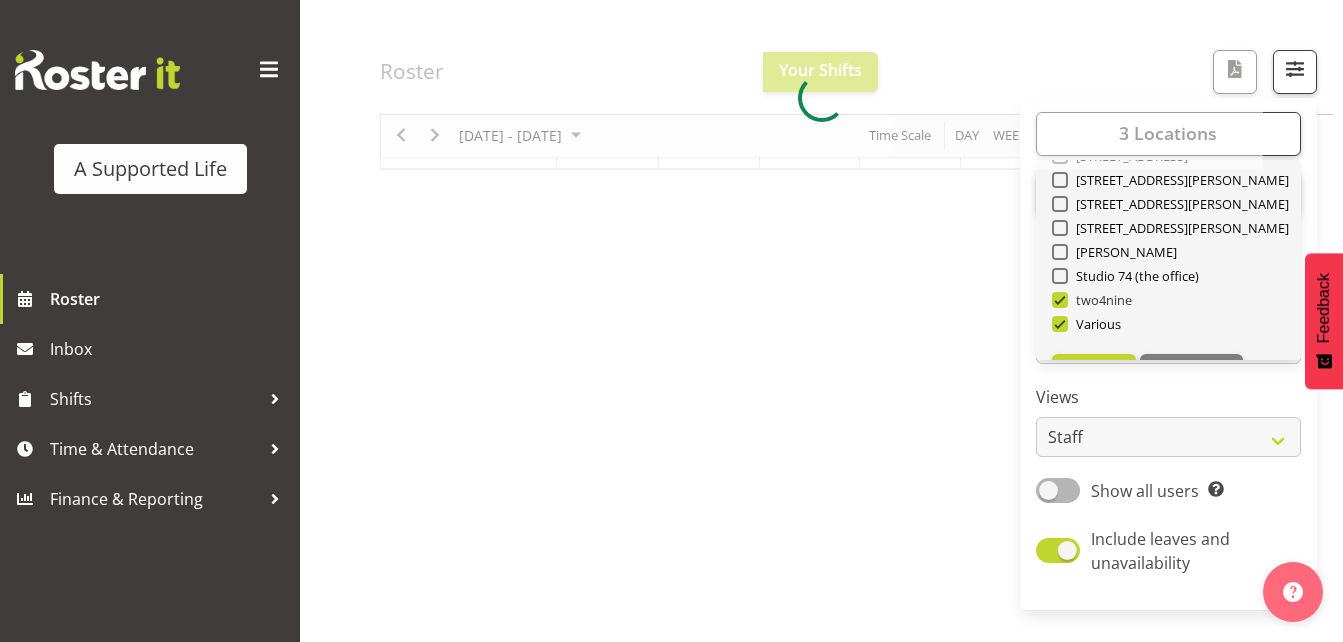 click at bounding box center (1060, 300) 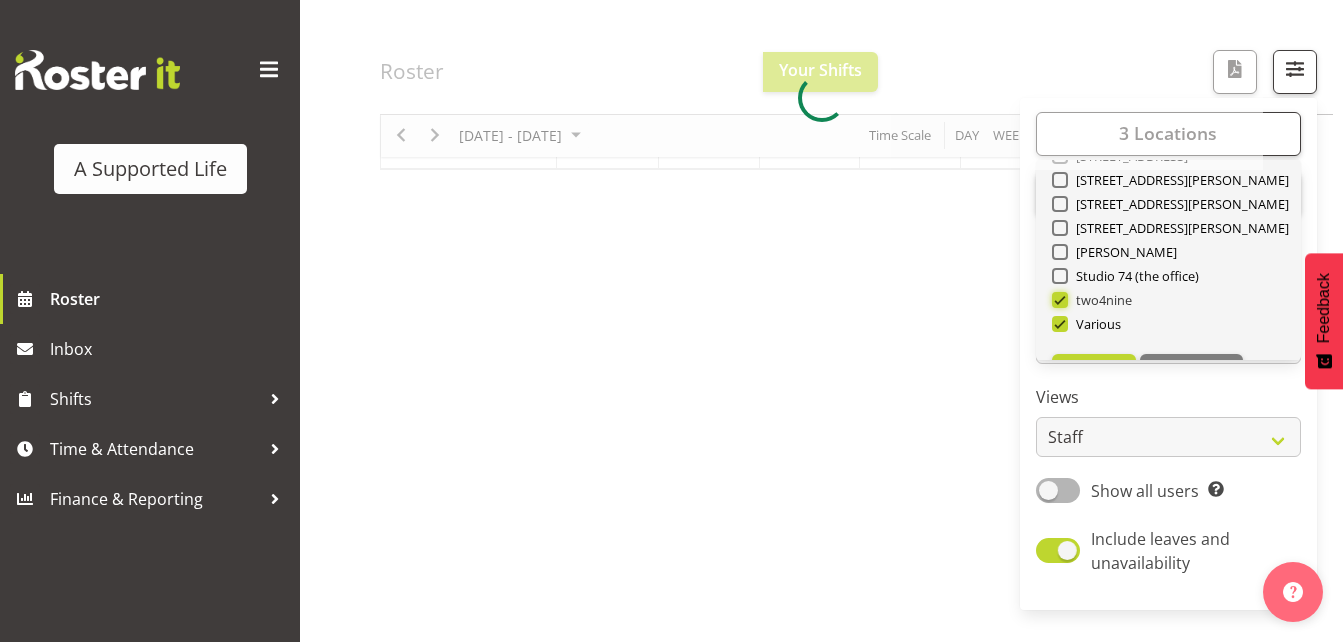 click on "two4nine" at bounding box center (1058, 300) 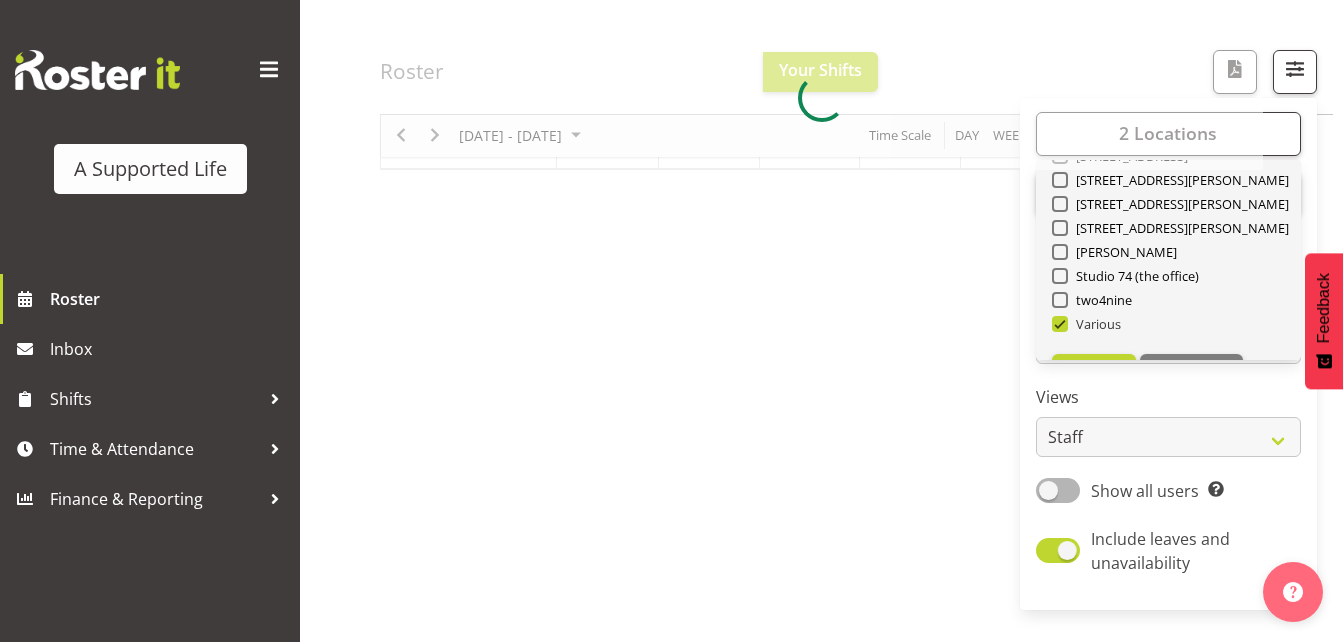 click at bounding box center [1060, 324] 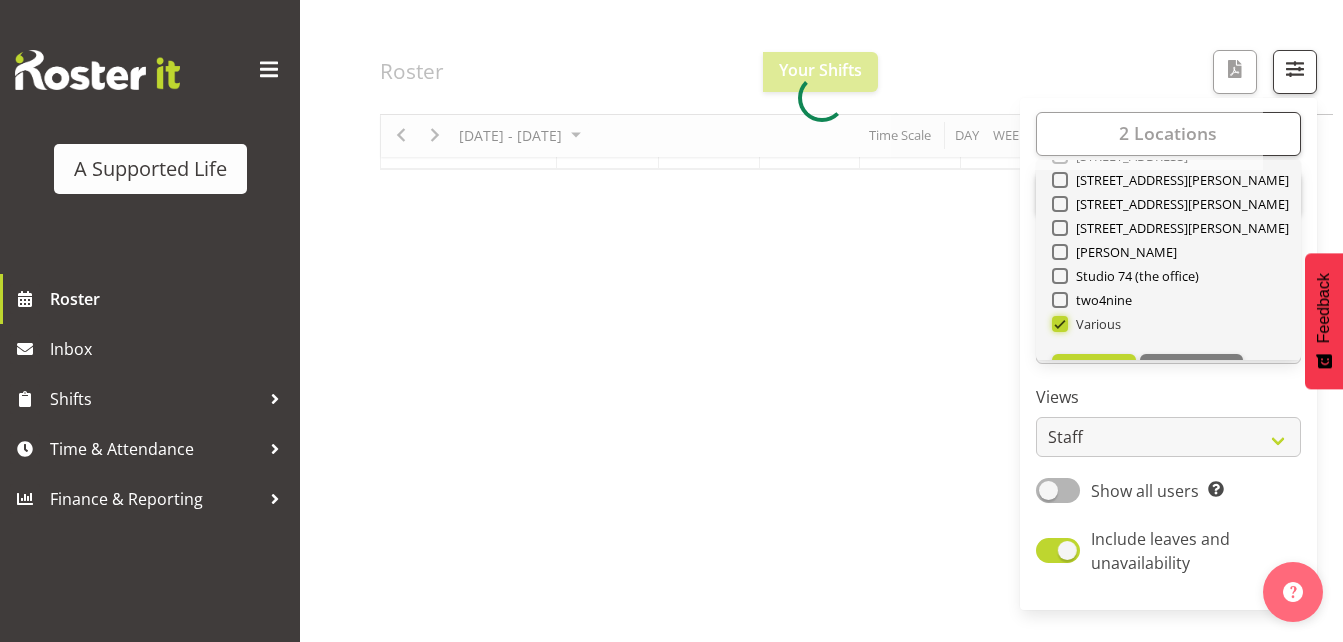 click on "Various" at bounding box center (1058, 324) 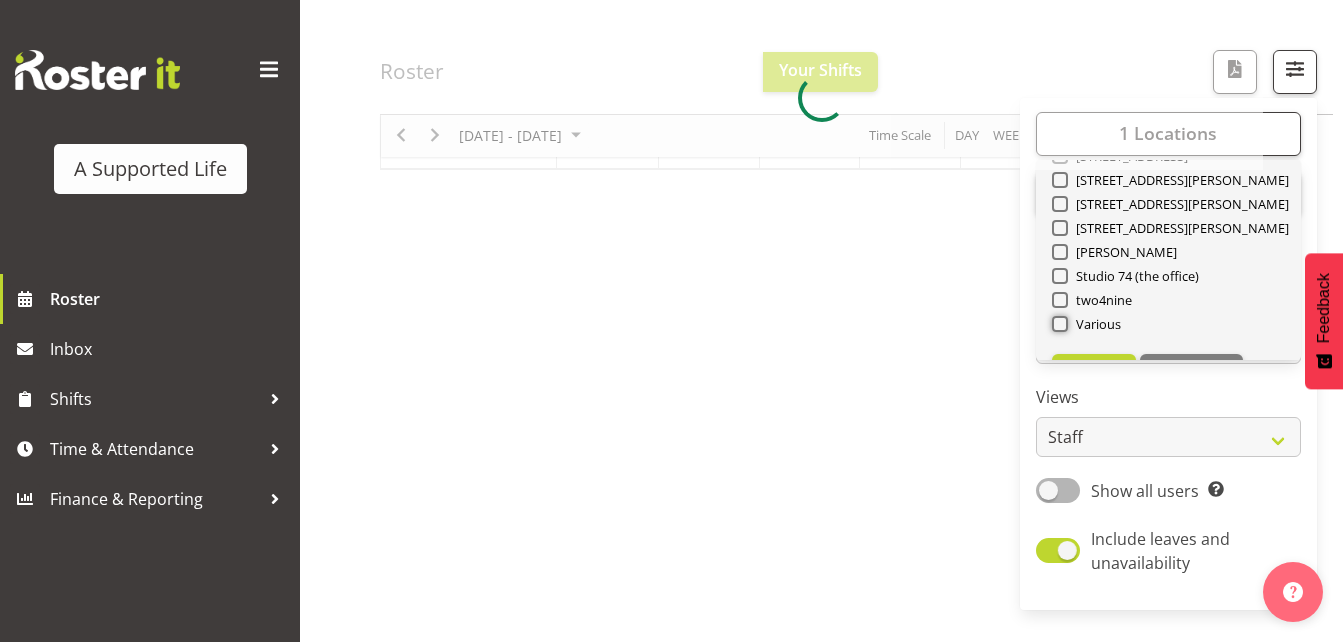 scroll, scrollTop: 672, scrollLeft: 0, axis: vertical 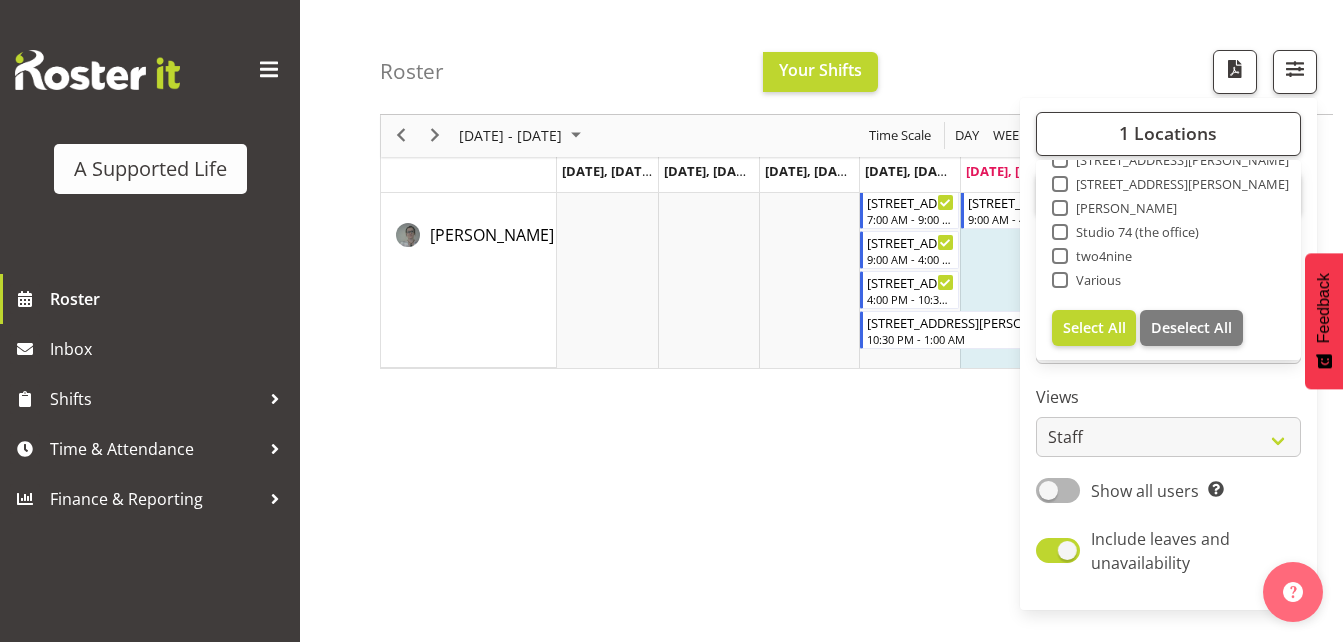 click on "[DATE] - [DATE] [DATE] Day Week Fortnight Month calendar Month Agenda Time Scale [DATE], [DATE], [DATE], [DATE], [DATE], [DATE], [DATE], [DATE] [PERSON_NAME] [STREET_ADDRESS][PERSON_NAME] 2:00 PM - 10:30 PM [STREET_ADDRESS][PERSON_NAME] 10:30 PM - 1:00 AM [STREET_ADDRESS][PERSON_NAME] 1:00 AM - 7:00 AM [STREET_ADDRESS][PERSON_NAME] 7:00 AM - 9:00 AM [STREET_ADDRESS][PERSON_NAME] 9:00 AM - 4:00 PM [STREET_ADDRESS][PERSON_NAME] 4:00 PM - 10:30 PM [STREET_ADDRESS][PERSON_NAME] 10:30 PM - 1:00 AM [STREET_ADDRESS][PERSON_NAME] 1:00 AM - 7:00 AM [STREET_ADDRESS][PERSON_NAME] 7:00 AM - 9:00 AM [STREET_ADDRESS][PERSON_NAME] 9:00 AM - 4:30 PM
This roster is not published yet, please come back later to view your shifts.
Generating Roster   Please wait while we generate the roster, this should take no more than 30
seconds." at bounding box center (861, 412) 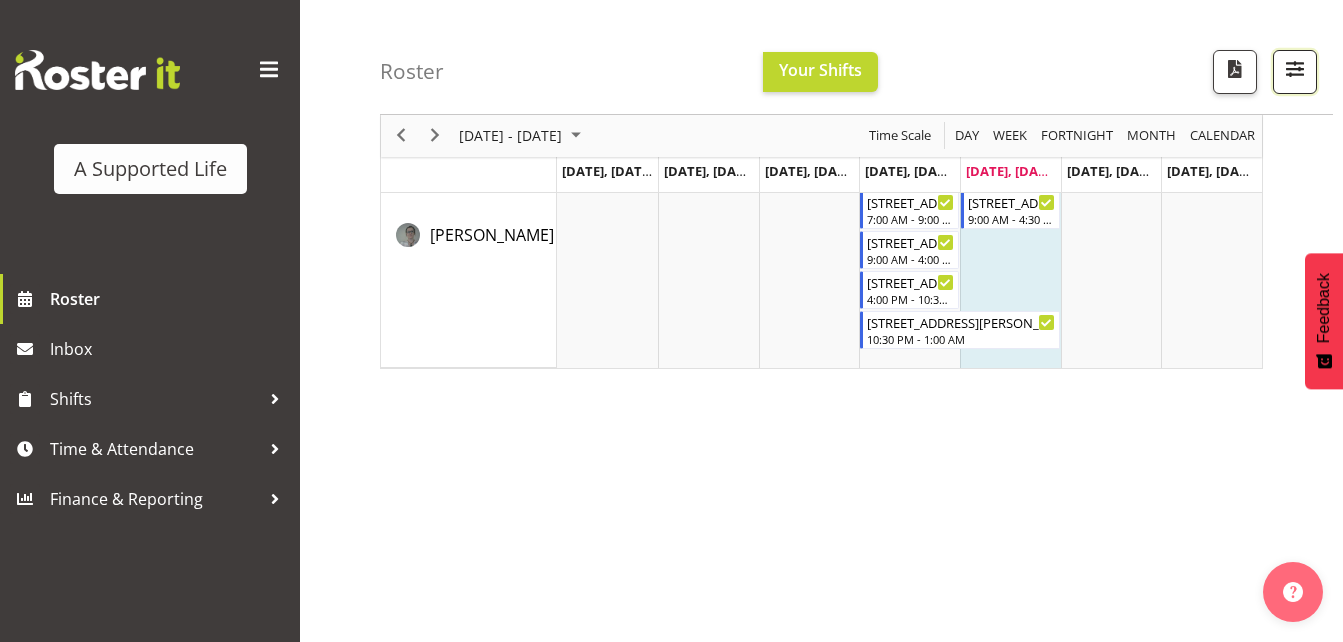 click at bounding box center [1295, 69] 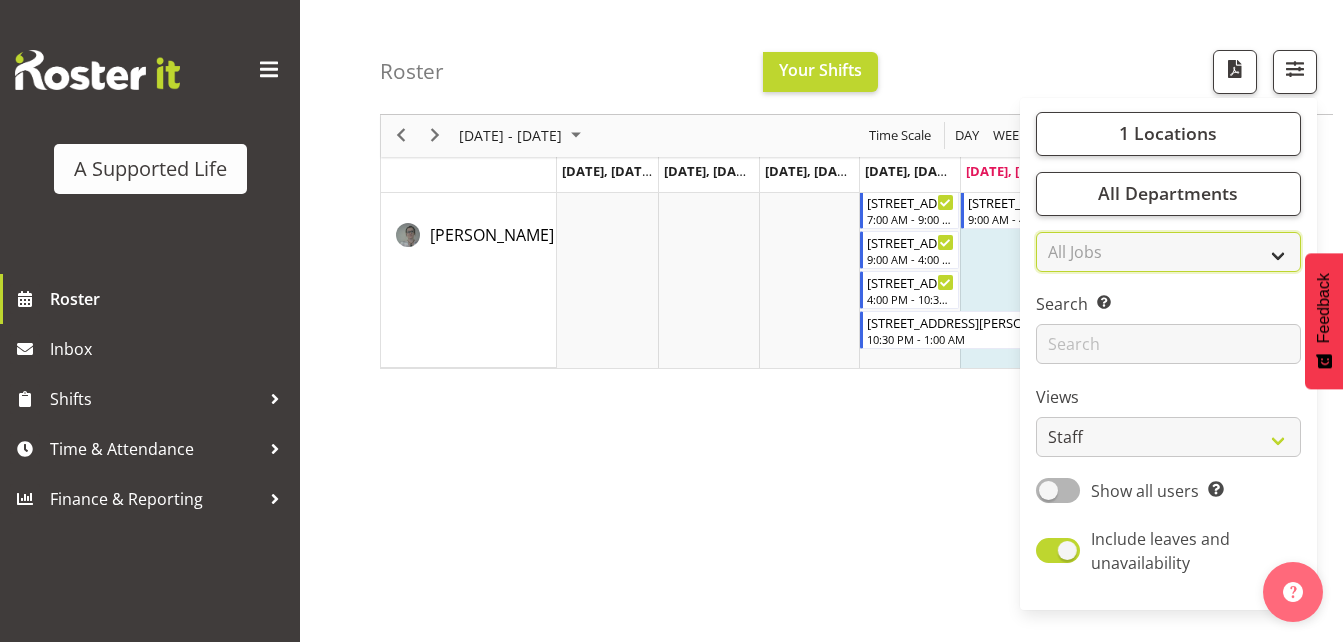 click on "All Jobs  All Jobs
Accounts and Payroll
Admin Support
Aspirations and Support Facilitator
Chief Executive
Cleaning Crew
Community Support Facilitator
Direct Support Professional
Garden Crew
General Manager Operations
Leader of two4nine team" at bounding box center (1168, 252) 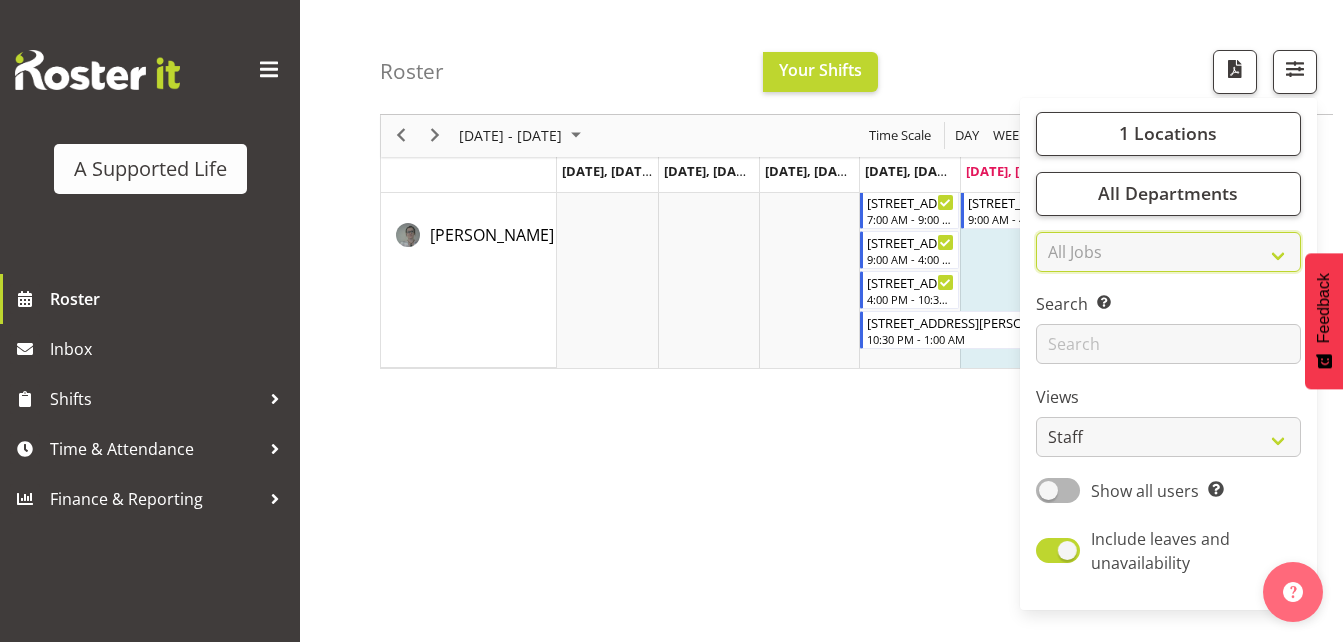 select on "4112" 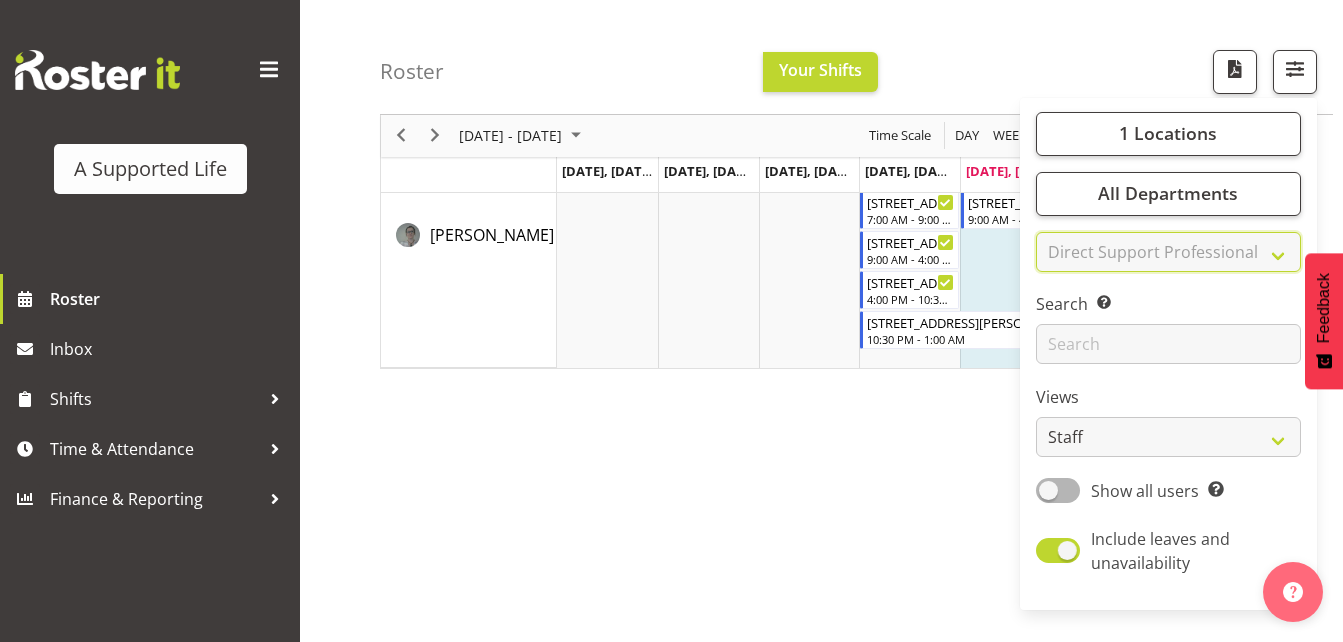 click on "All Jobs  All Jobs
Accounts and Payroll
Admin Support
Aspirations and Support Facilitator
Chief Executive
Cleaning Crew
Community Support Facilitator
Direct Support Professional
Garden Crew
General Manager Operations
Leader of two4nine team" at bounding box center (1168, 252) 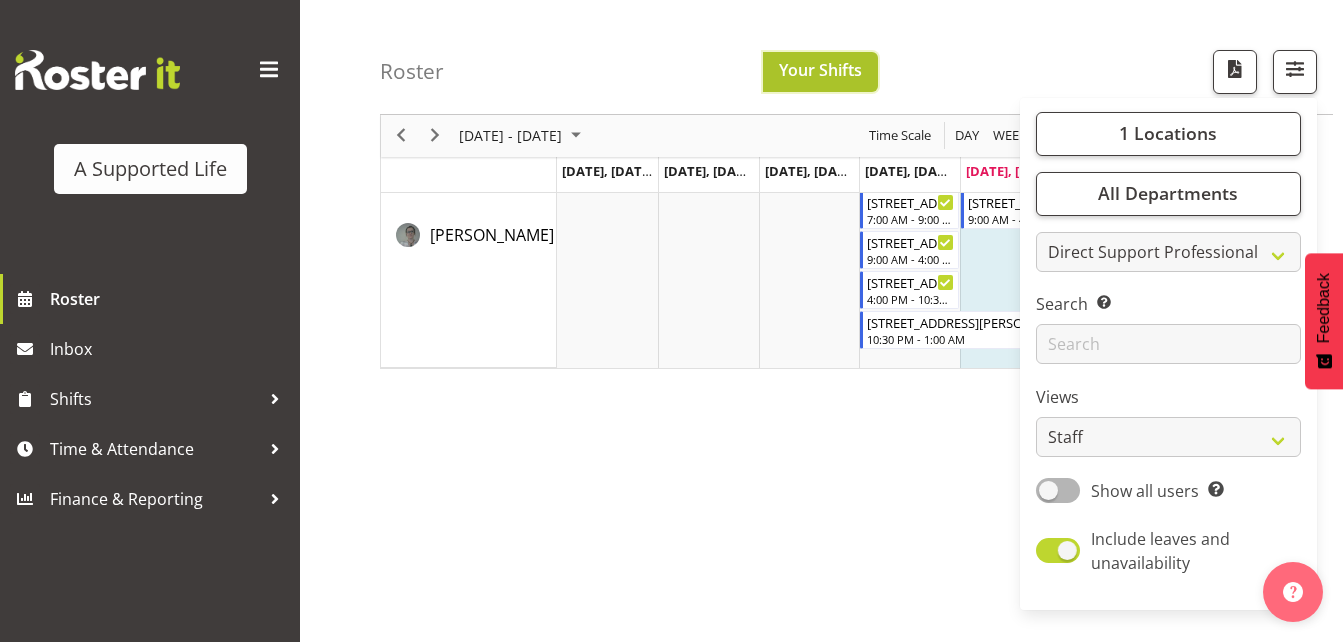 click on "Your Shifts" at bounding box center (820, 70) 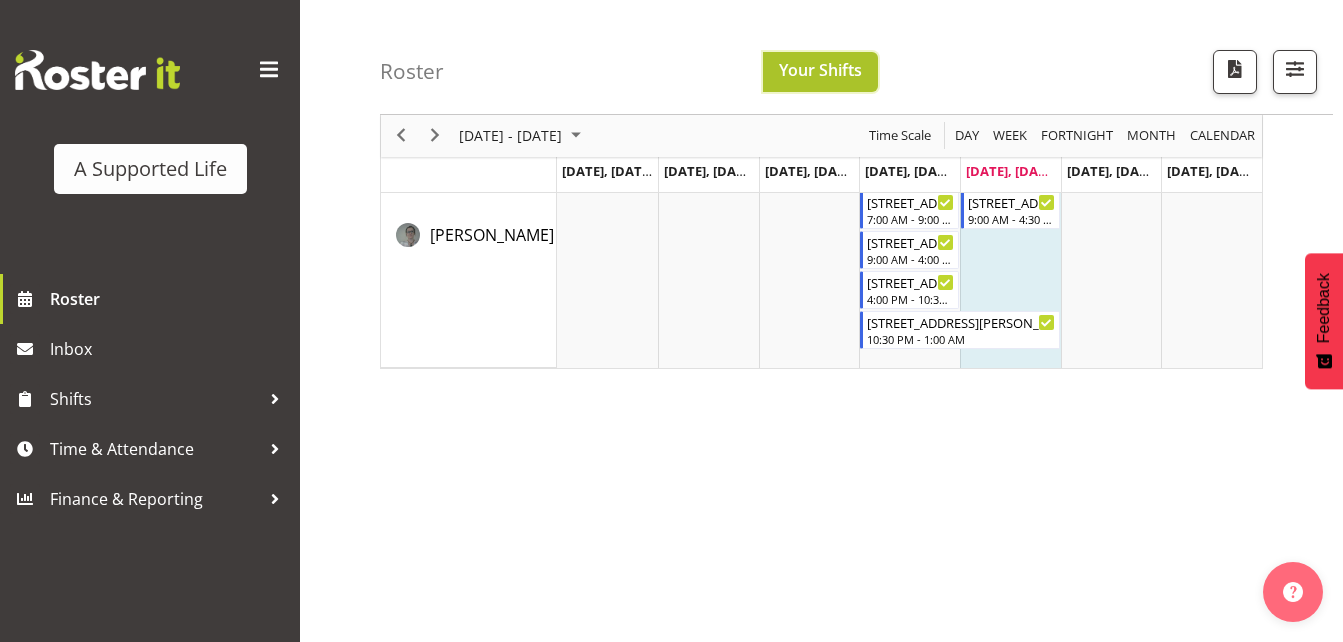 click on "Your Shifts" at bounding box center [820, 70] 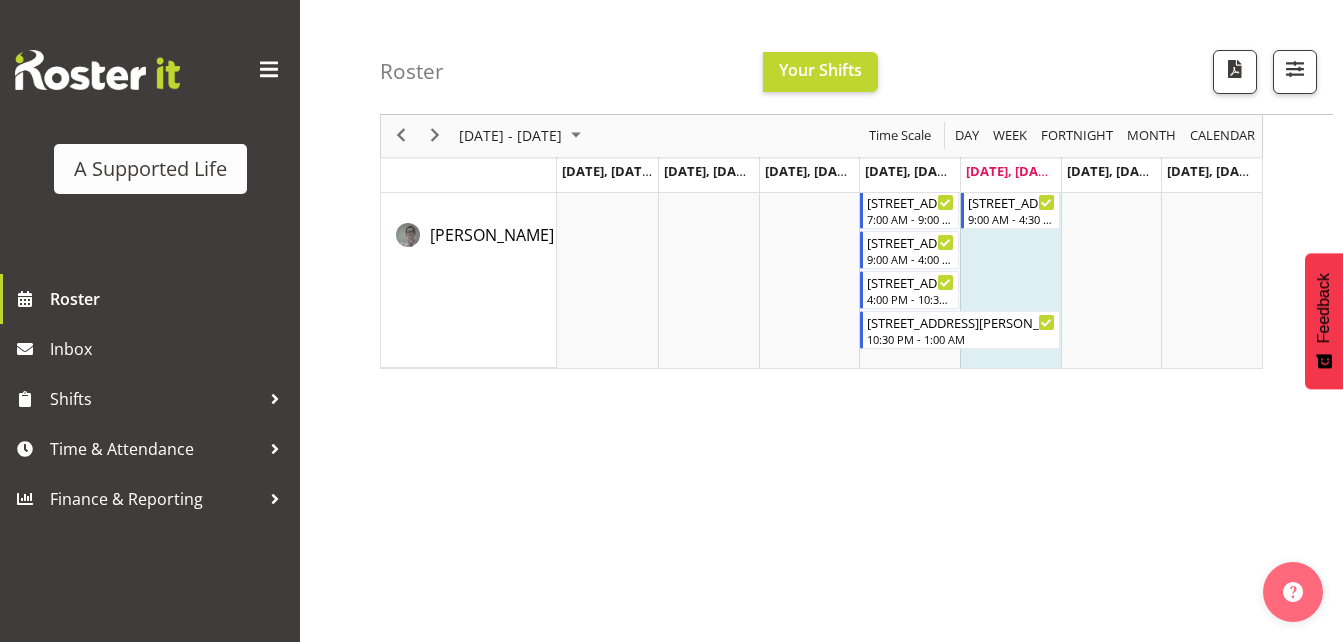 click on "Roster   Your Shifts
1 Locations
Clear
[STREET_ADDRESS]
[STREET_ADDRESS]
[STREET_ADDRESS]
[STREET_ADDRESS][PERSON_NAME]
[STREET_ADDRESS]
[STREET_ADDRESS]
[STREET_ADDRESS]
[STREET_ADDRESS][PERSON_NAME]
Clear         All Jobs" at bounding box center [821, 347] 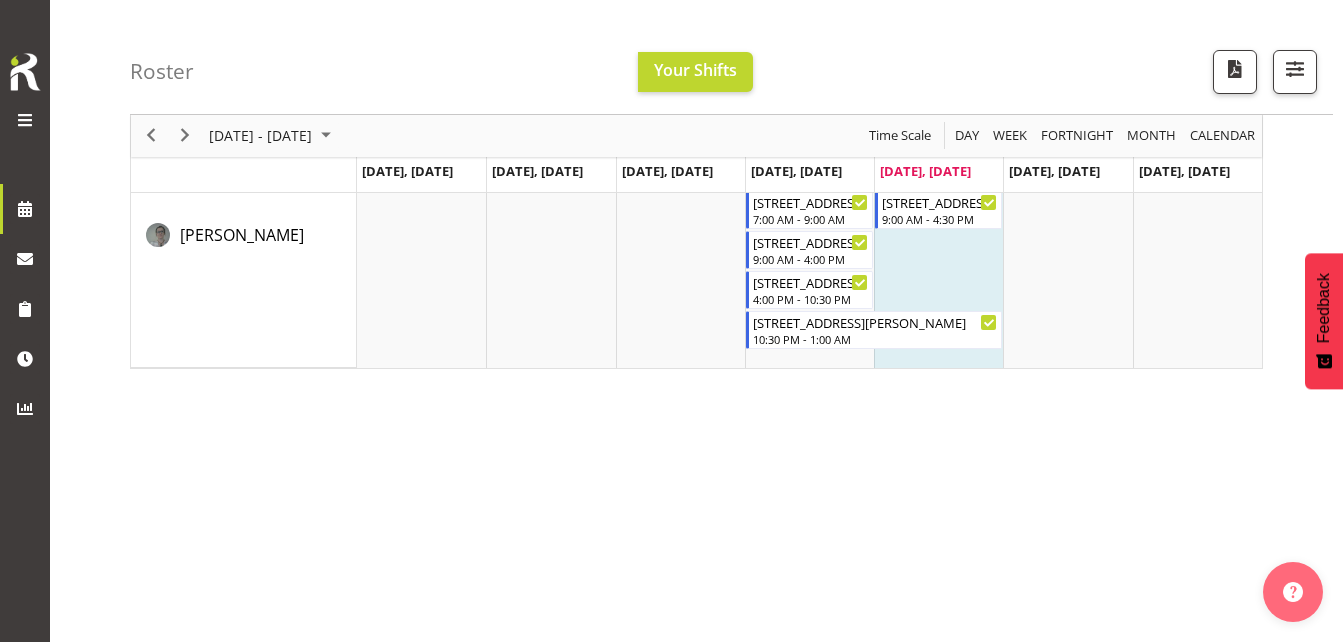 click at bounding box center (25, 120) 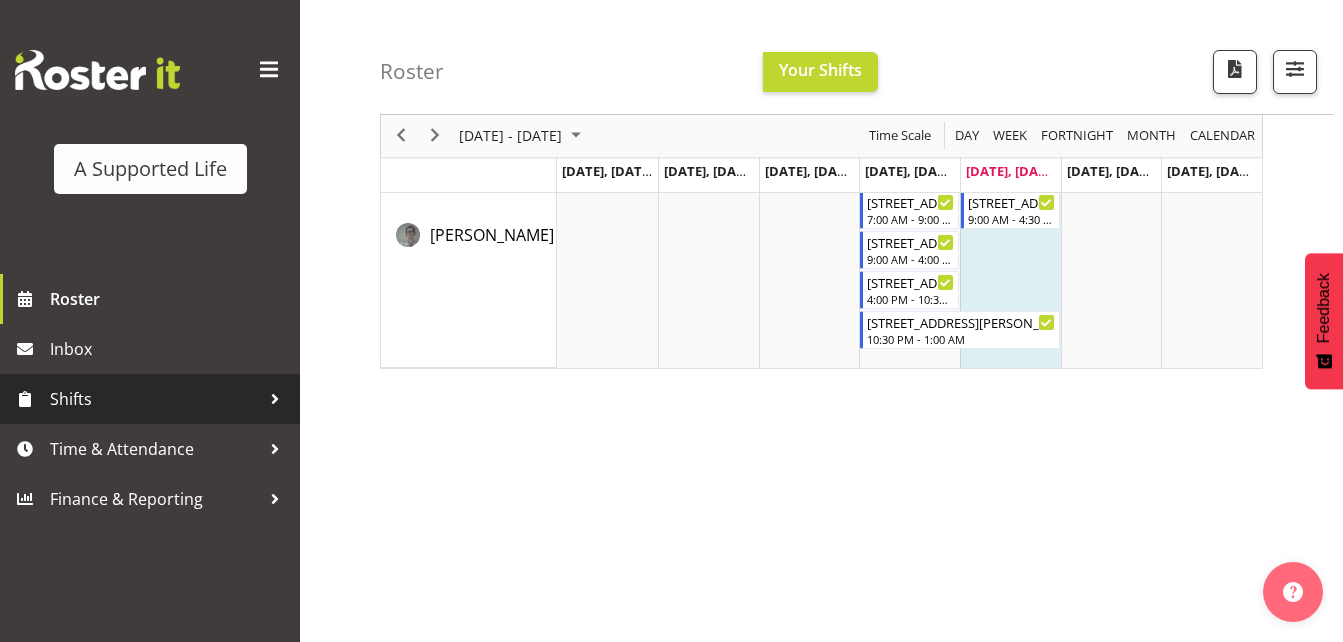 click on "Shifts" at bounding box center [155, 399] 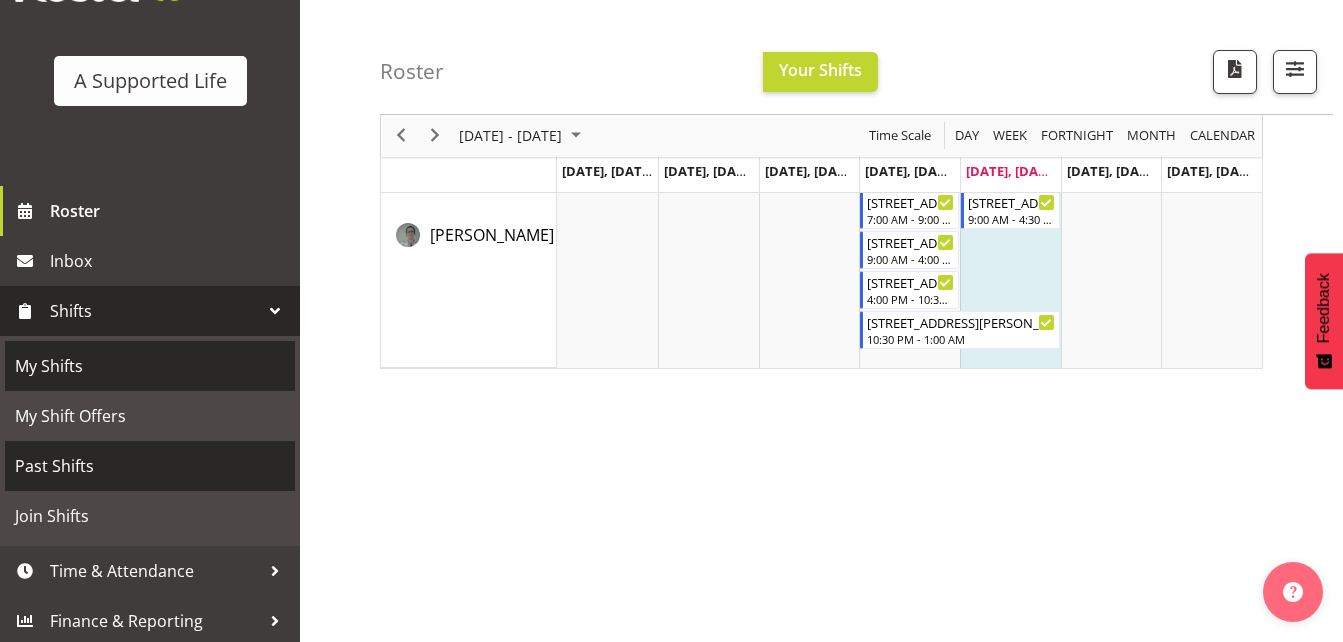 scroll, scrollTop: 92, scrollLeft: 0, axis: vertical 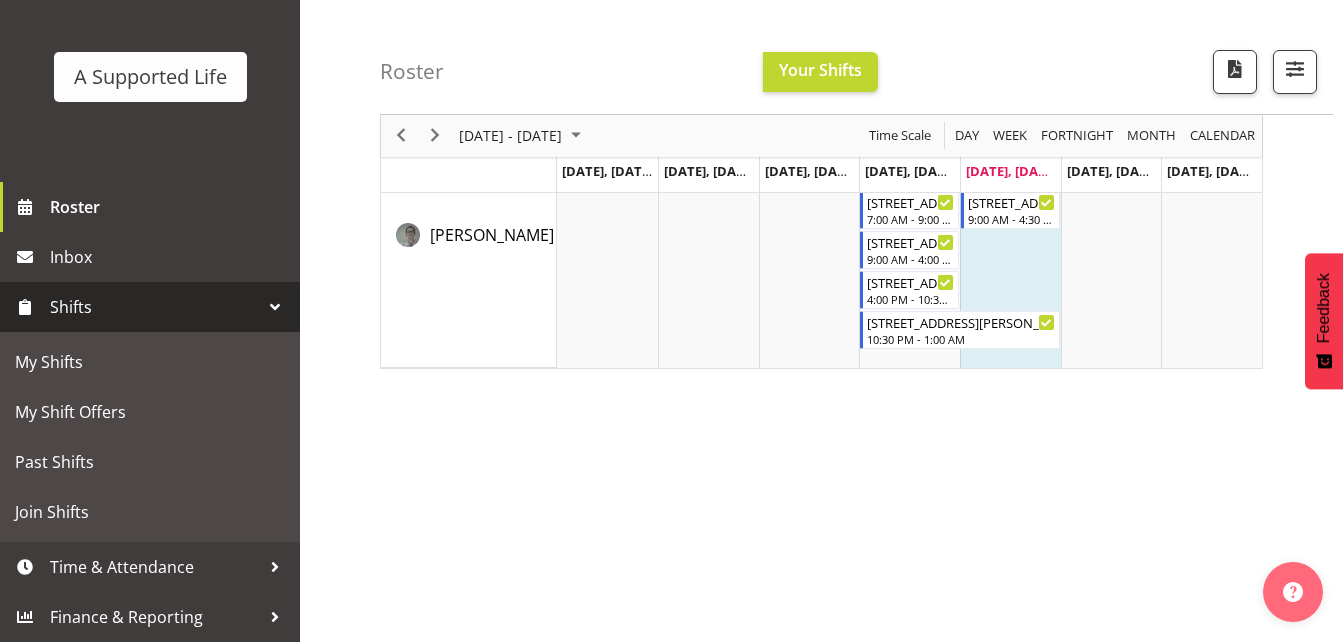 click at bounding box center (1010, 238) 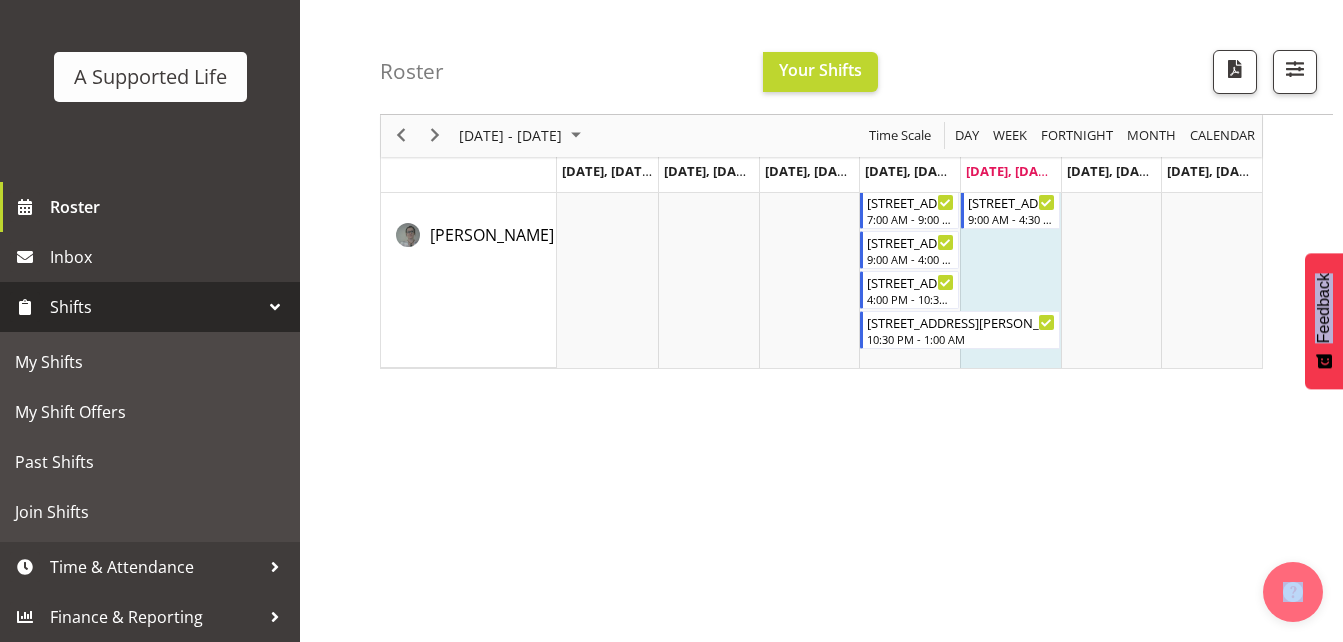 click on "[DATE] - [DATE] [DATE] Day Week Fortnight Month calendar Month Agenda Time Scale [DATE], [DATE], [DATE], [DATE], [DATE], [DATE], [DATE], [DATE] [PERSON_NAME] [STREET_ADDRESS][PERSON_NAME] 2:00 PM - 10:30 PM [STREET_ADDRESS][PERSON_NAME] 10:30 PM - 1:00 AM [STREET_ADDRESS][PERSON_NAME] 1:00 AM - 7:00 AM [STREET_ADDRESS][PERSON_NAME] 7:00 AM - 9:00 AM [STREET_ADDRESS][PERSON_NAME] 9:00 AM - 4:00 PM [STREET_ADDRESS][PERSON_NAME] 4:00 PM - 10:30 PM [STREET_ADDRESS][PERSON_NAME] 10:30 PM - 1:00 AM [STREET_ADDRESS][PERSON_NAME] 1:00 AM - 7:00 AM [STREET_ADDRESS][PERSON_NAME] 7:00 AM - 9:00 AM [STREET_ADDRESS][PERSON_NAME] 9:00 AM - 4:30 PM
This roster is not published yet, please come back later to view your shifts.
Generating Roster   Please wait while we generate the roster, this should take no more than 30
seconds." at bounding box center (861, 412) 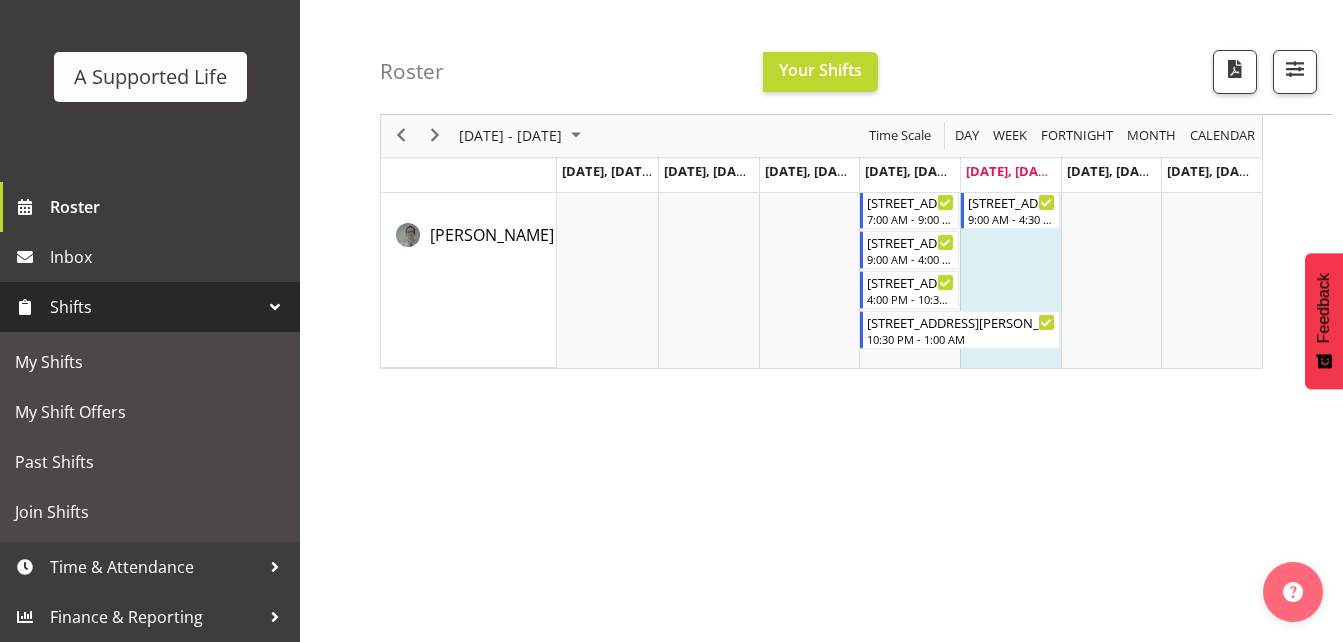 click on "[DATE] - [DATE] [DATE] Day Week Fortnight Month calendar Month Agenda Time Scale [DATE], [DATE], [DATE], [DATE], [DATE], [DATE], [DATE], [DATE] [PERSON_NAME] [STREET_ADDRESS][PERSON_NAME] 2:00 PM - 10:30 PM [STREET_ADDRESS][PERSON_NAME] 10:30 PM - 1:00 AM [STREET_ADDRESS][PERSON_NAME] 1:00 AM - 7:00 AM [STREET_ADDRESS][PERSON_NAME] 7:00 AM - 9:00 AM [STREET_ADDRESS][PERSON_NAME] 9:00 AM - 4:00 PM [STREET_ADDRESS][PERSON_NAME] 4:00 PM - 10:30 PM [STREET_ADDRESS][PERSON_NAME] 10:30 PM - 1:00 AM [STREET_ADDRESS][PERSON_NAME] 1:00 AM - 7:00 AM [STREET_ADDRESS][PERSON_NAME] 7:00 AM - 9:00 AM [STREET_ADDRESS][PERSON_NAME] 9:00 AM - 4:30 PM
This roster is not published yet, please come back later to view your shifts.
Generating Roster   Please wait while we generate the roster, this should take no more than 30
seconds." at bounding box center [861, 412] 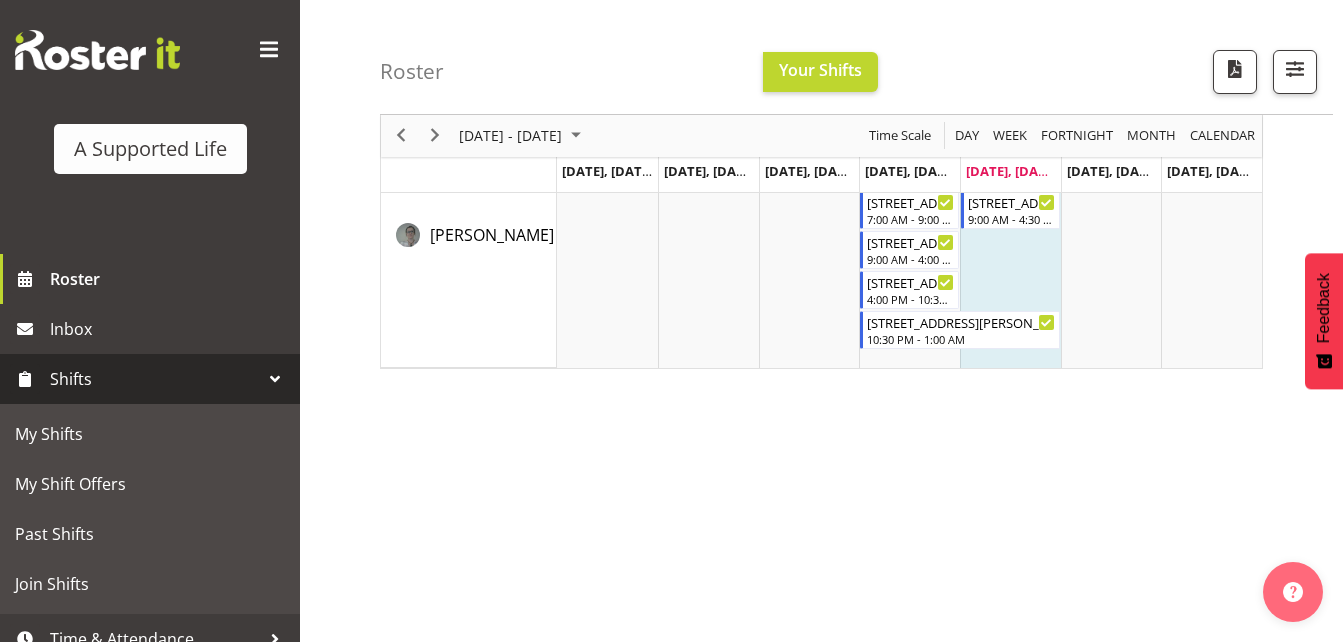 scroll, scrollTop: 3, scrollLeft: 0, axis: vertical 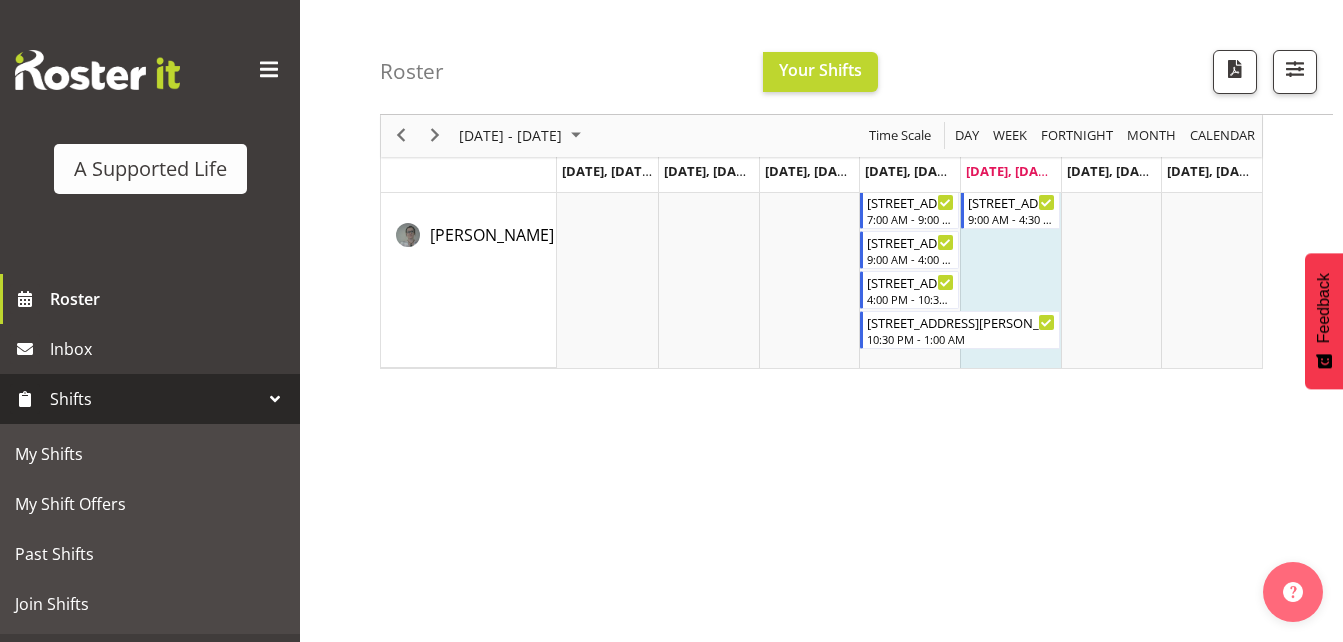 click on "Roster   Your Shifts
1 Locations
Clear
[STREET_ADDRESS]
[STREET_ADDRESS]
[STREET_ADDRESS]
[STREET_ADDRESS][PERSON_NAME]
[STREET_ADDRESS]
[STREET_ADDRESS]
[STREET_ADDRESS]
[STREET_ADDRESS][PERSON_NAME]
Clear         All Jobs" at bounding box center [856, 57] 